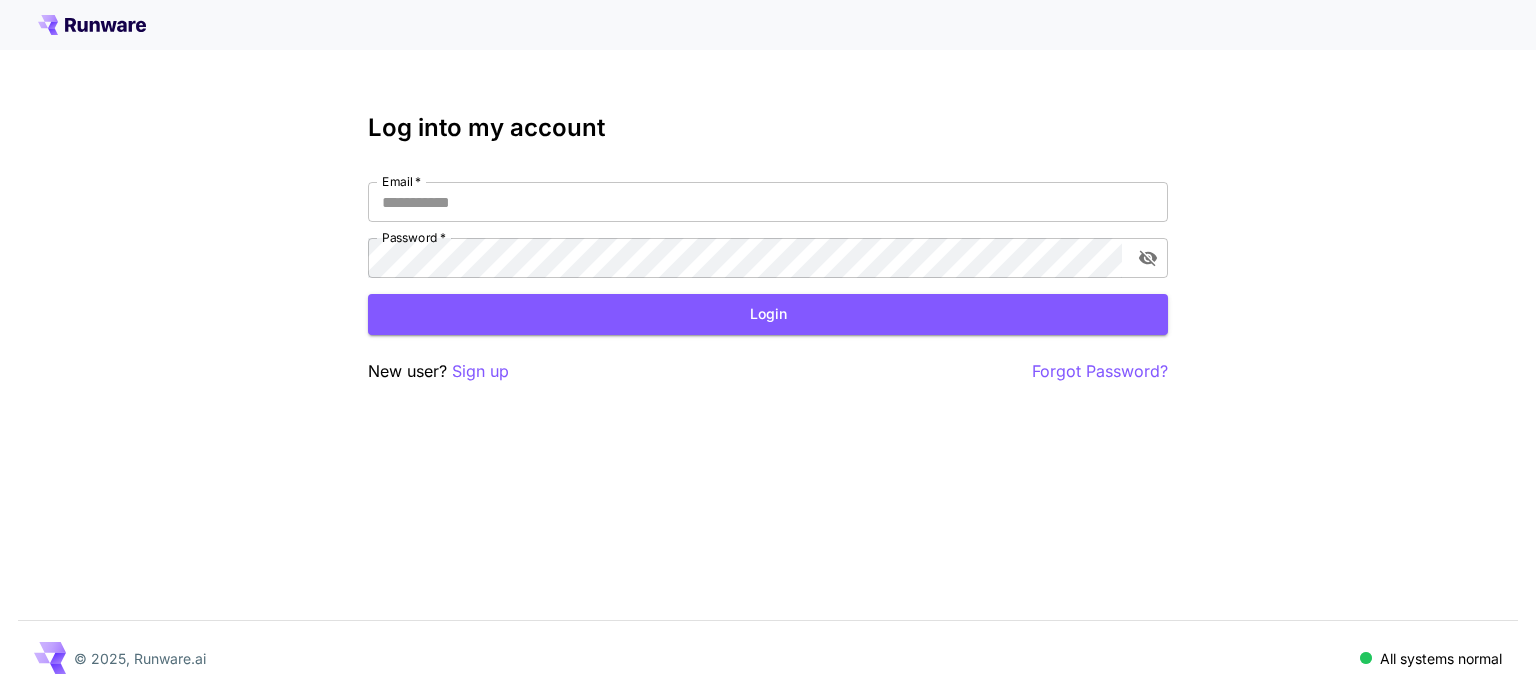 scroll, scrollTop: 0, scrollLeft: 0, axis: both 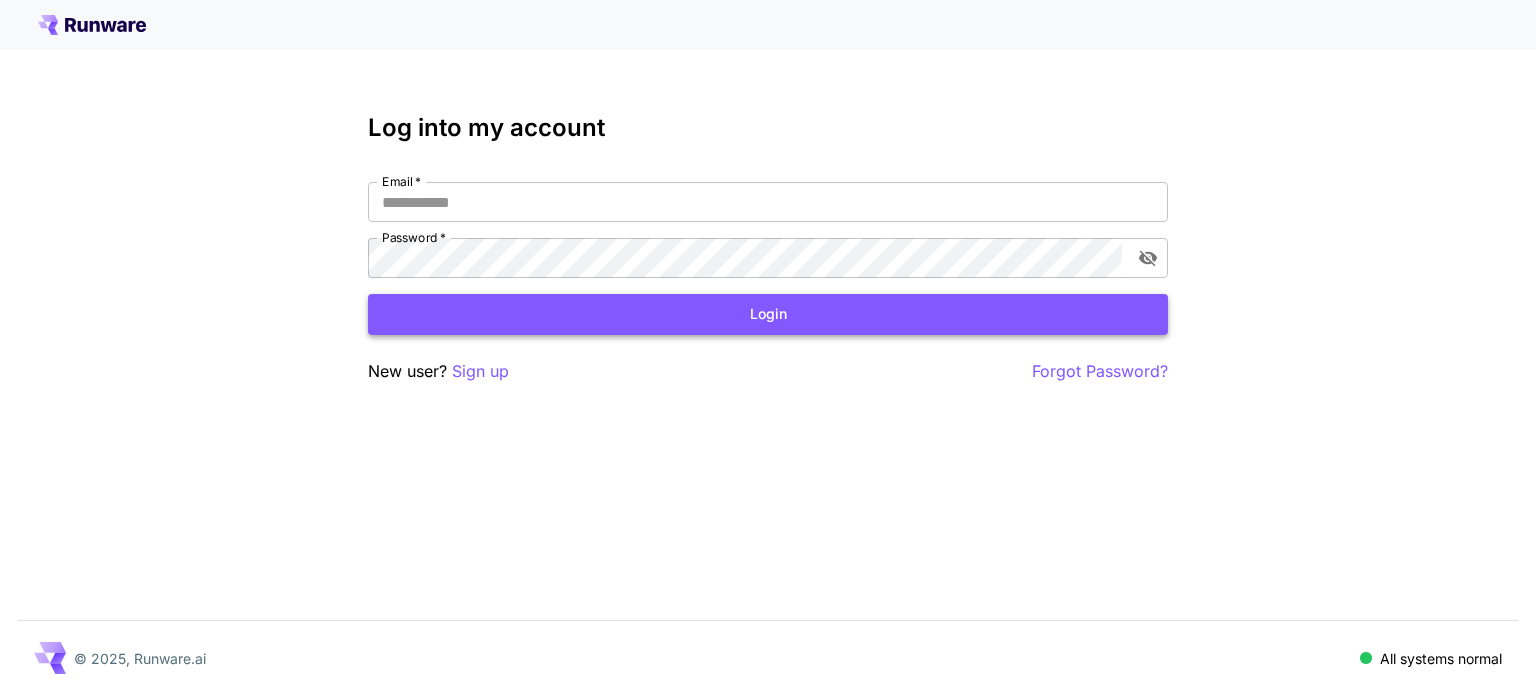 type on "**********" 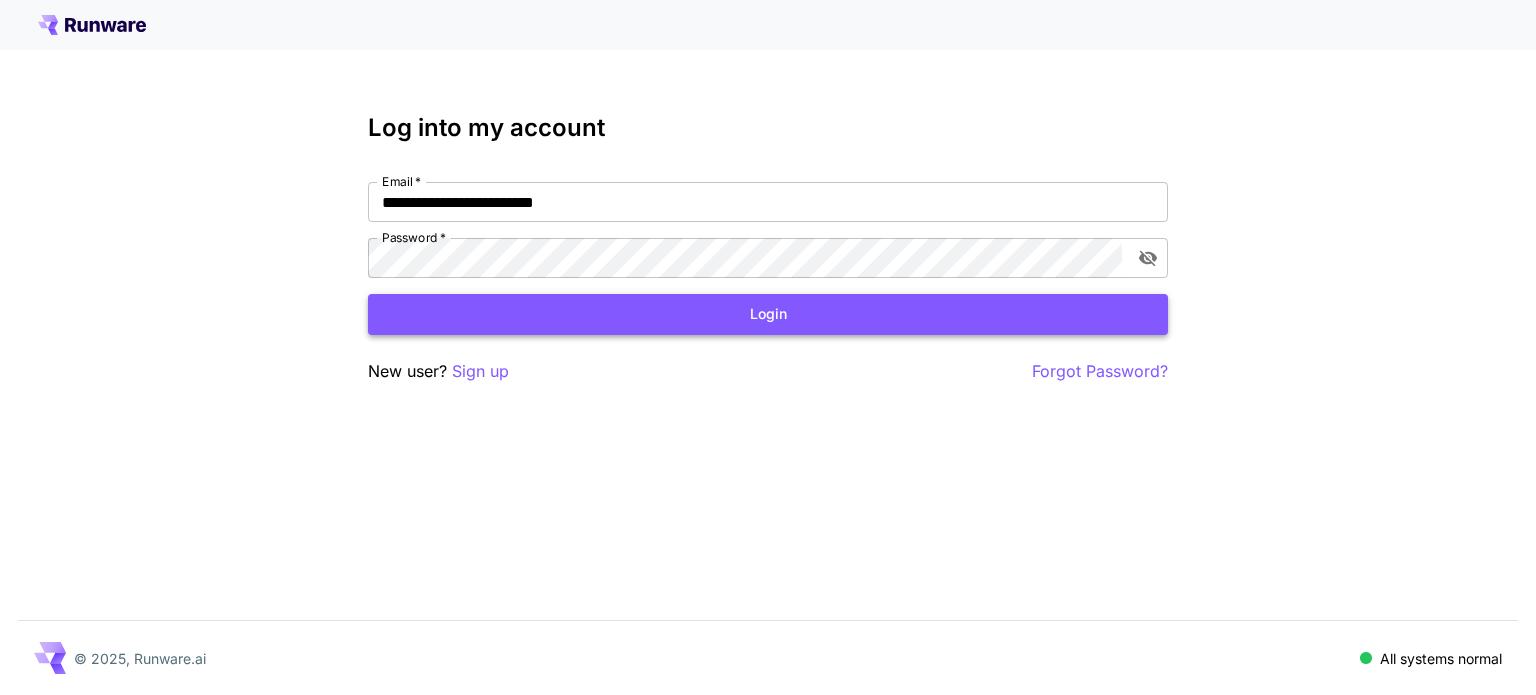 click on "Login" at bounding box center (768, 314) 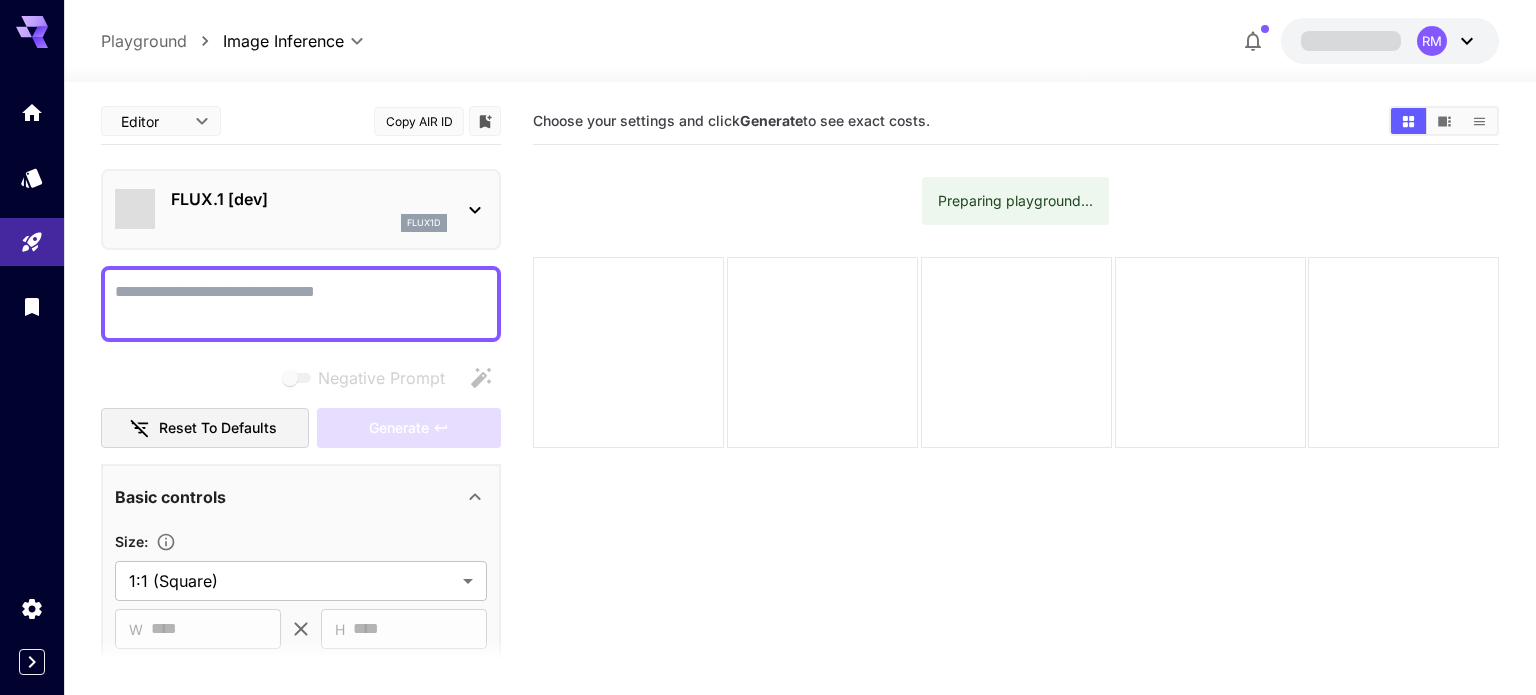 type on "**********" 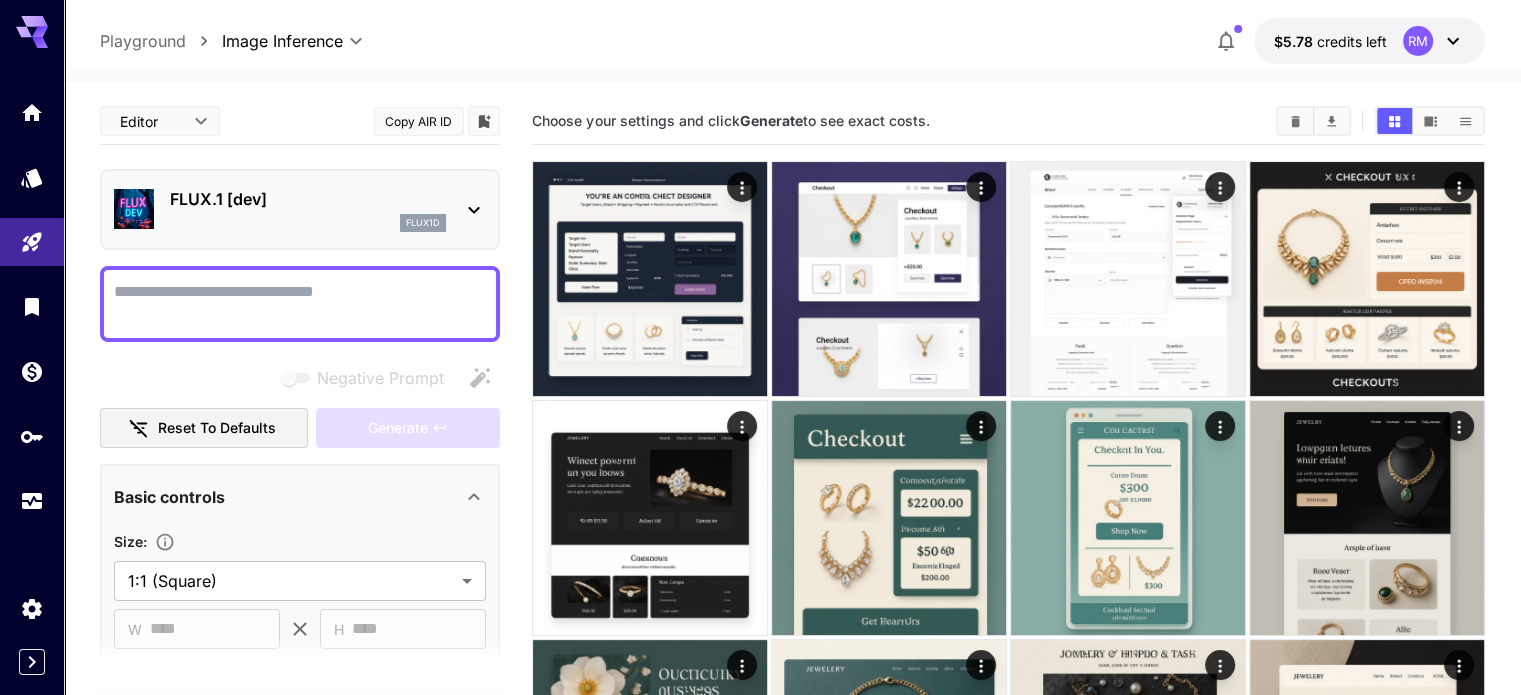 click on "Negative Prompt" at bounding box center (300, 304) 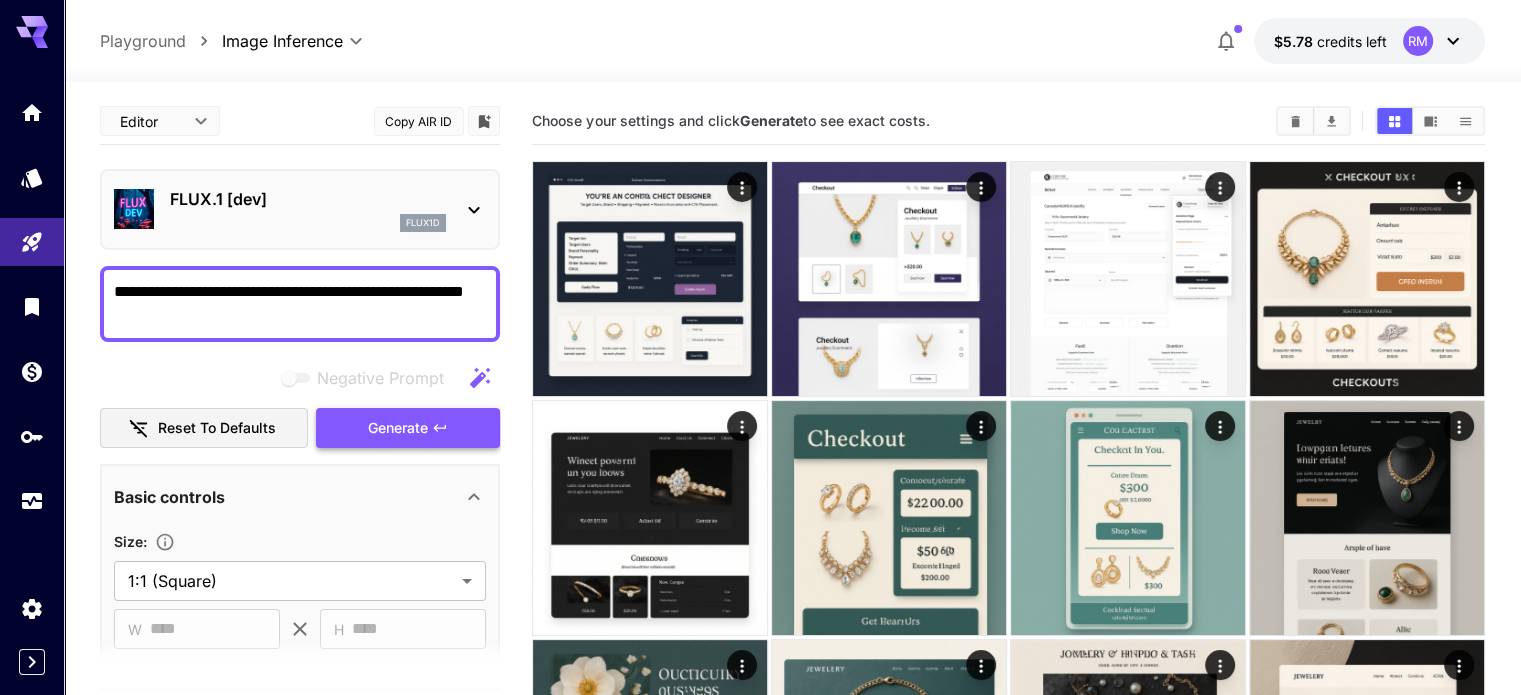 type on "**********" 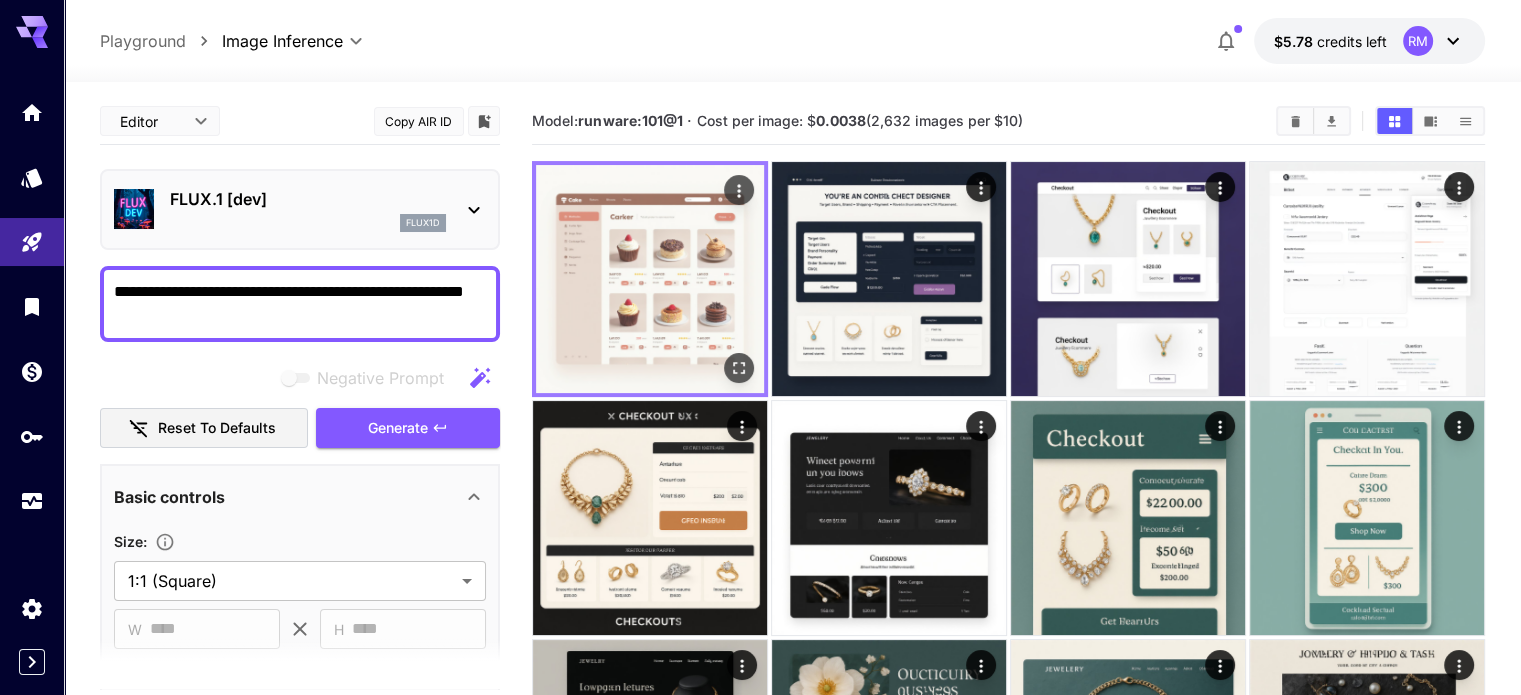 click at bounding box center (739, 368) 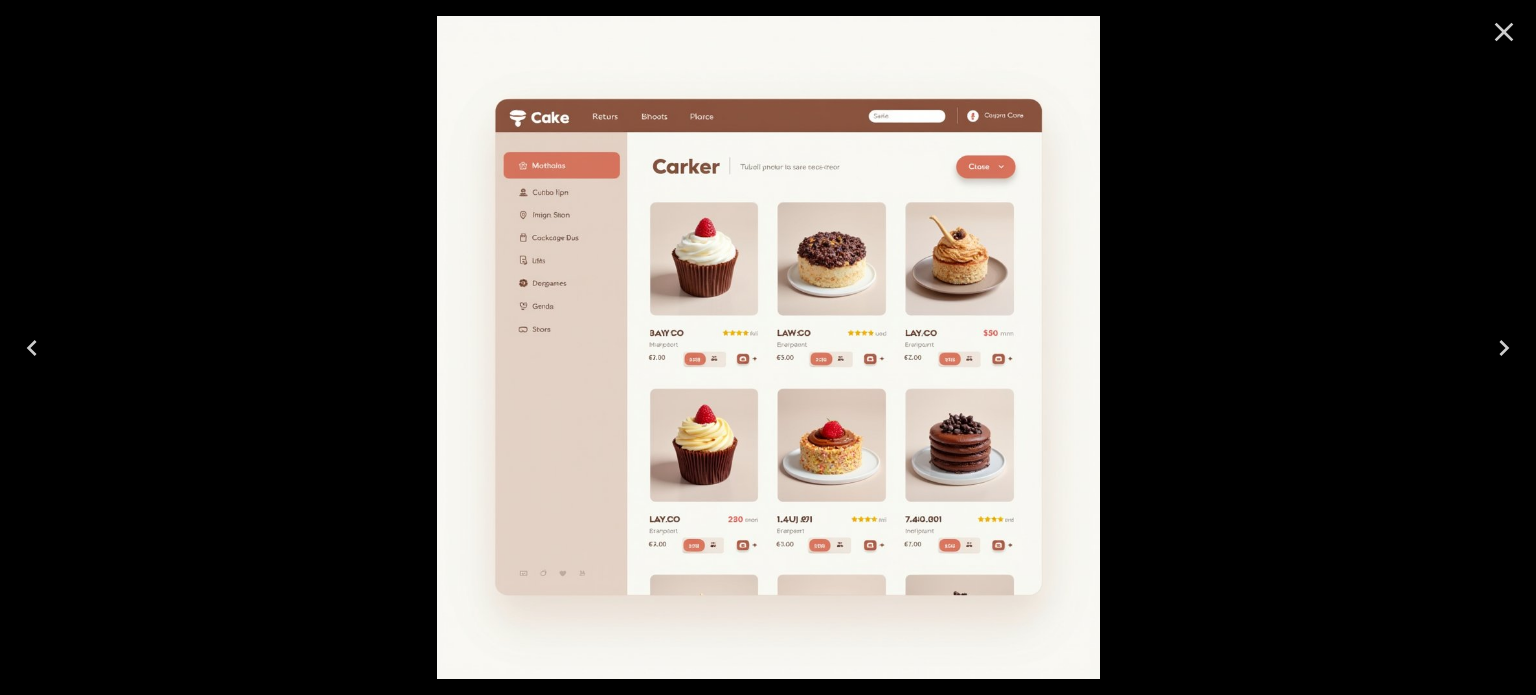 click 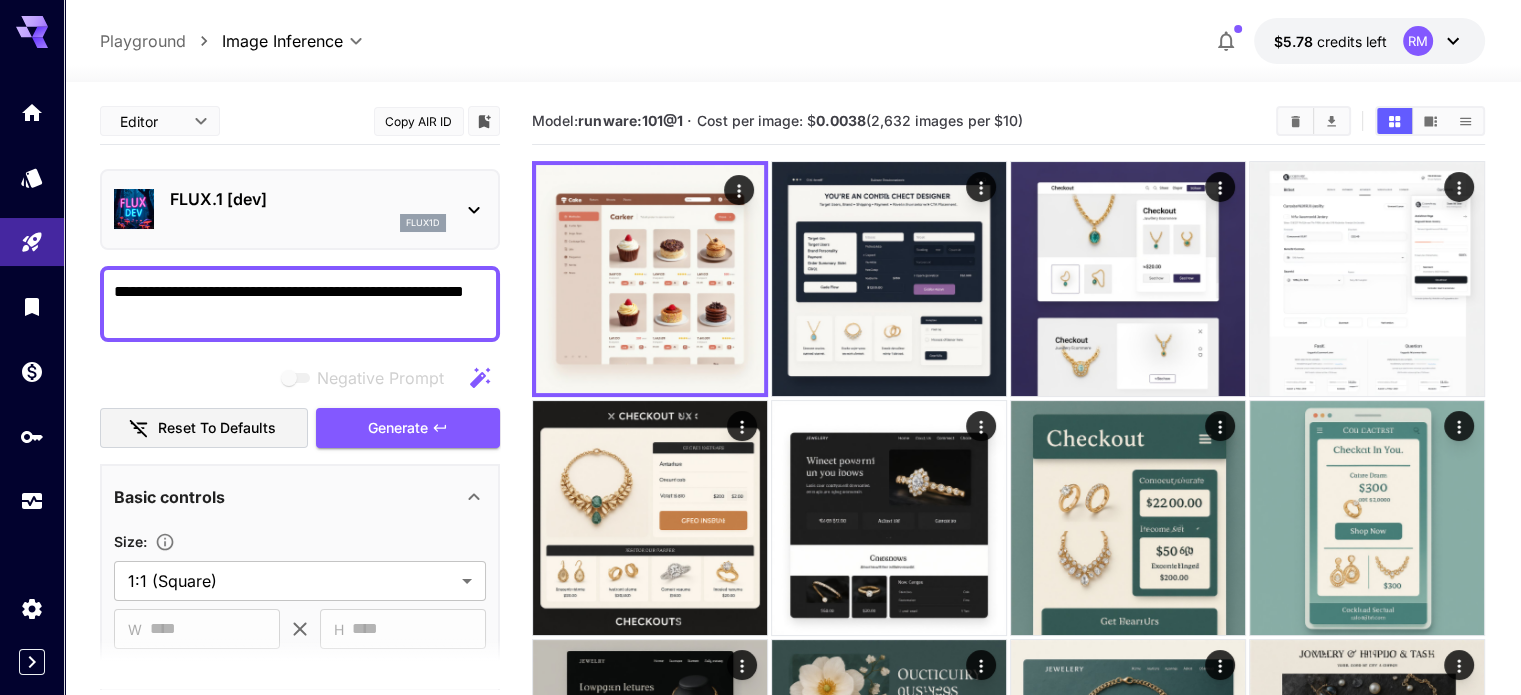 scroll, scrollTop: 300, scrollLeft: 0, axis: vertical 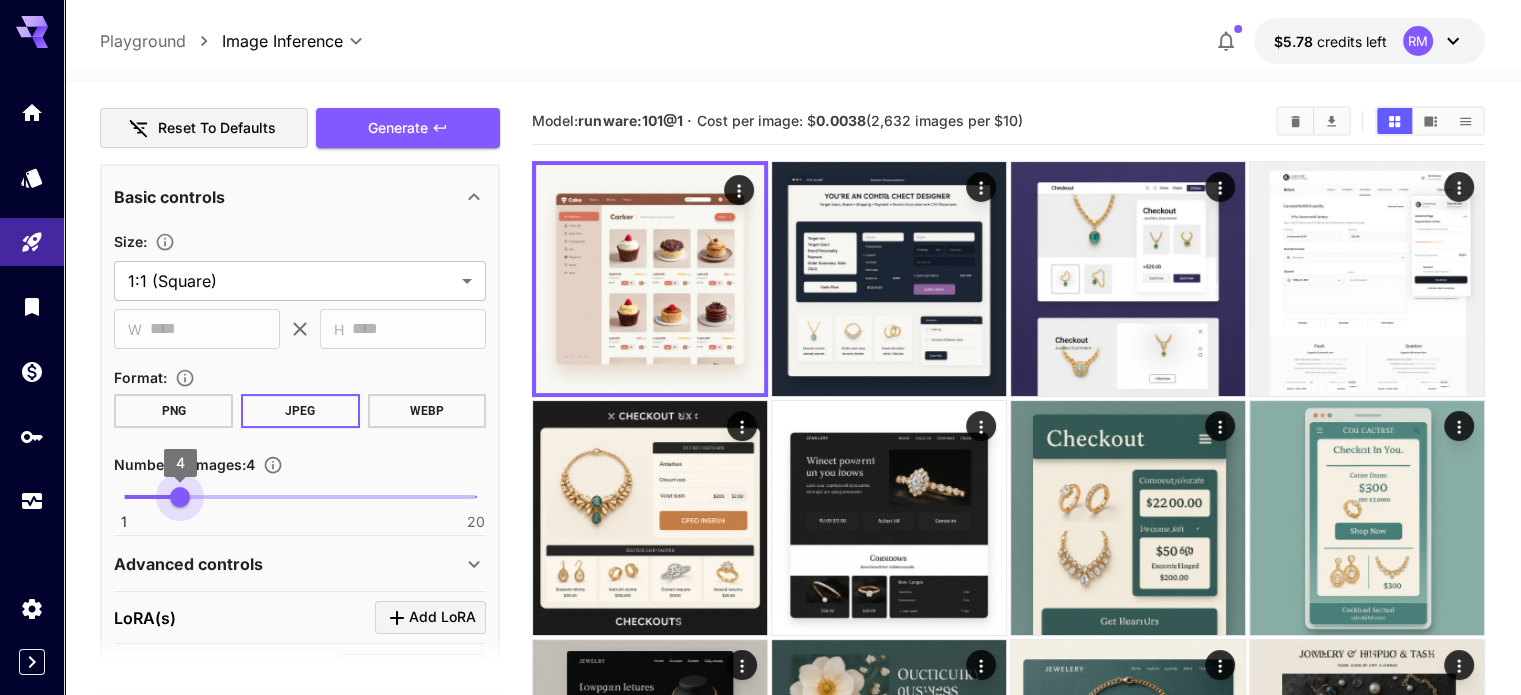 type on "*" 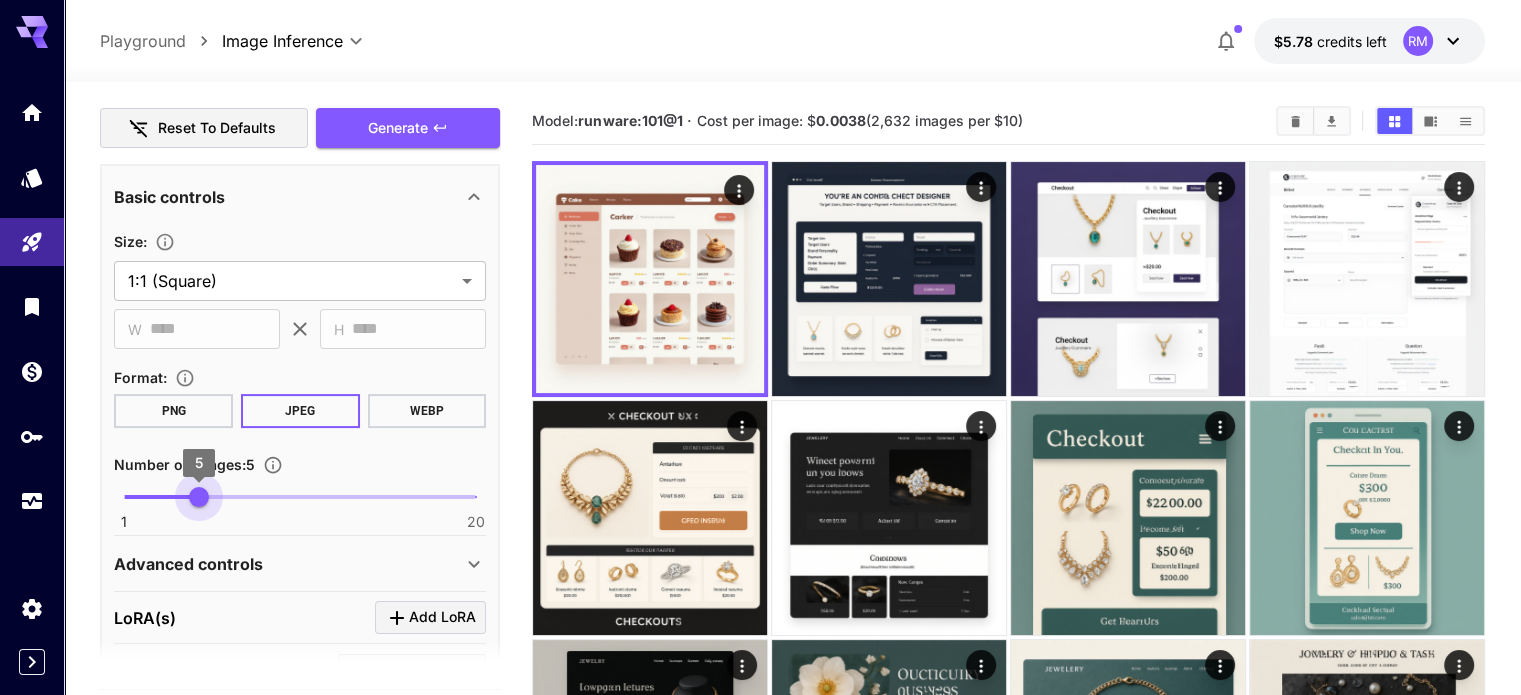 drag, startPoint x: 130, startPoint y: 497, endPoint x: 192, endPoint y: 501, distance: 62.1289 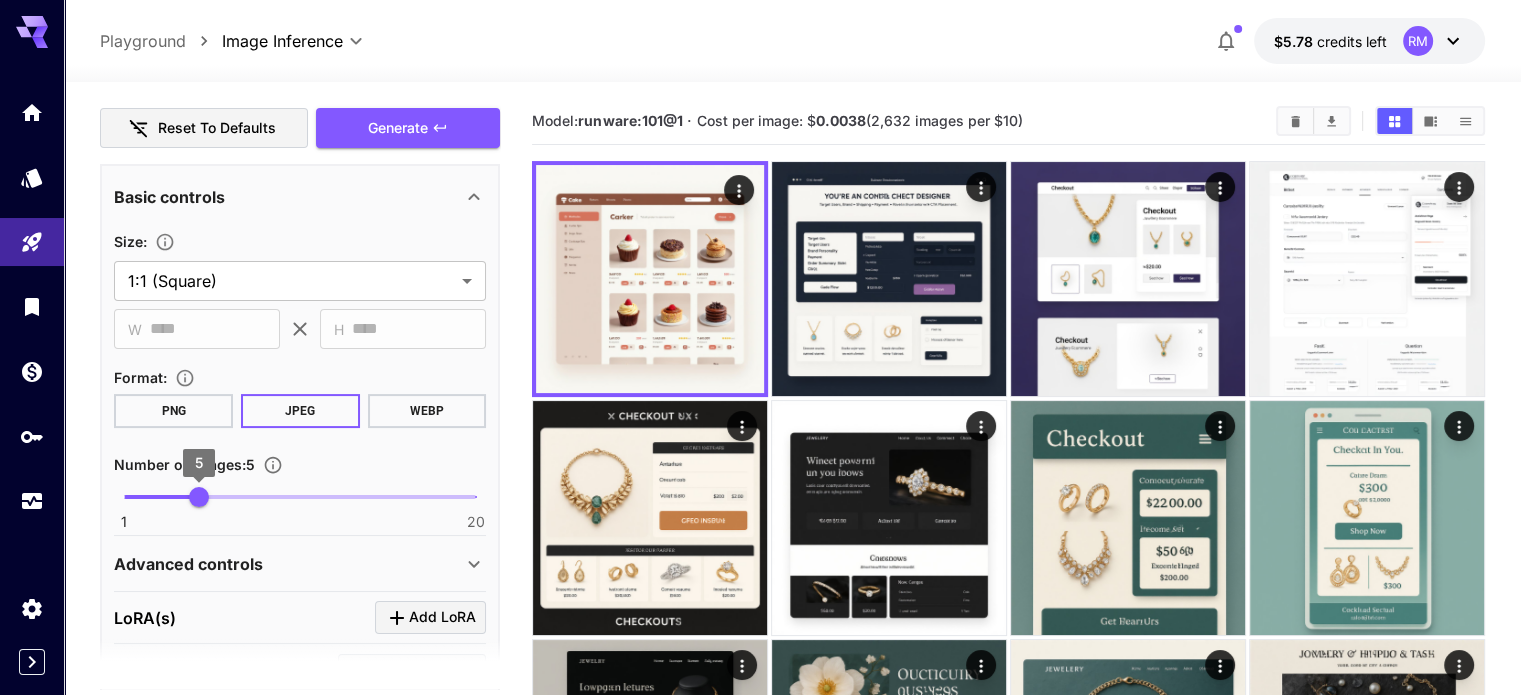 scroll, scrollTop: 600, scrollLeft: 0, axis: vertical 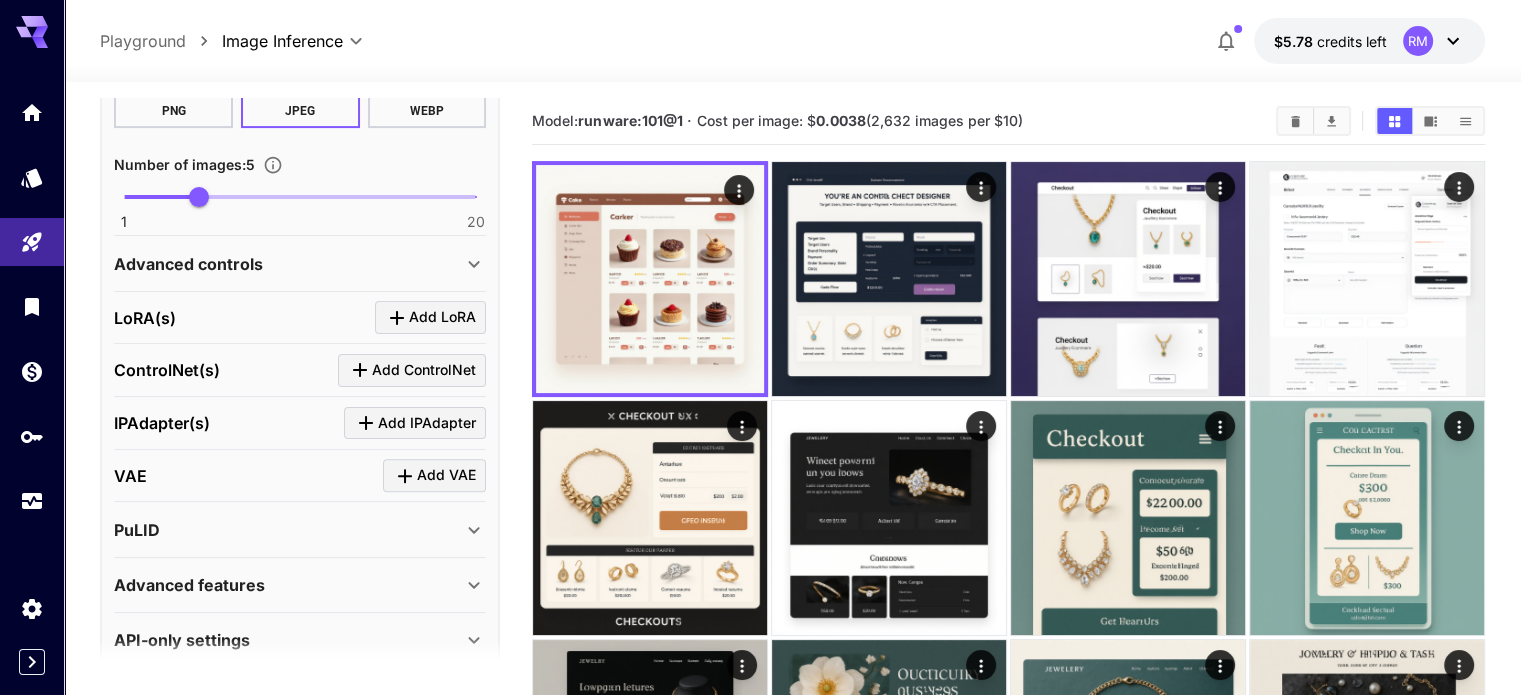 click on "Advanced controls" at bounding box center [288, 264] 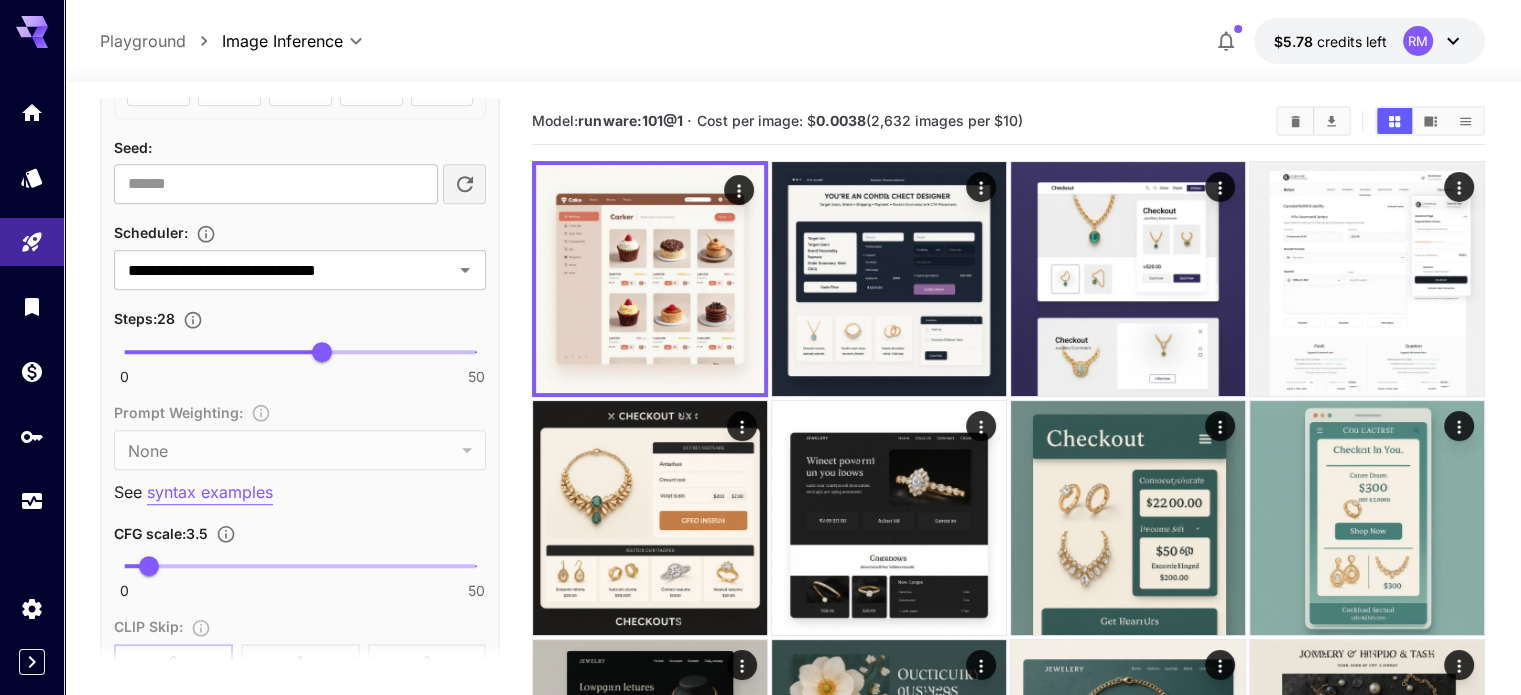 scroll, scrollTop: 1200, scrollLeft: 0, axis: vertical 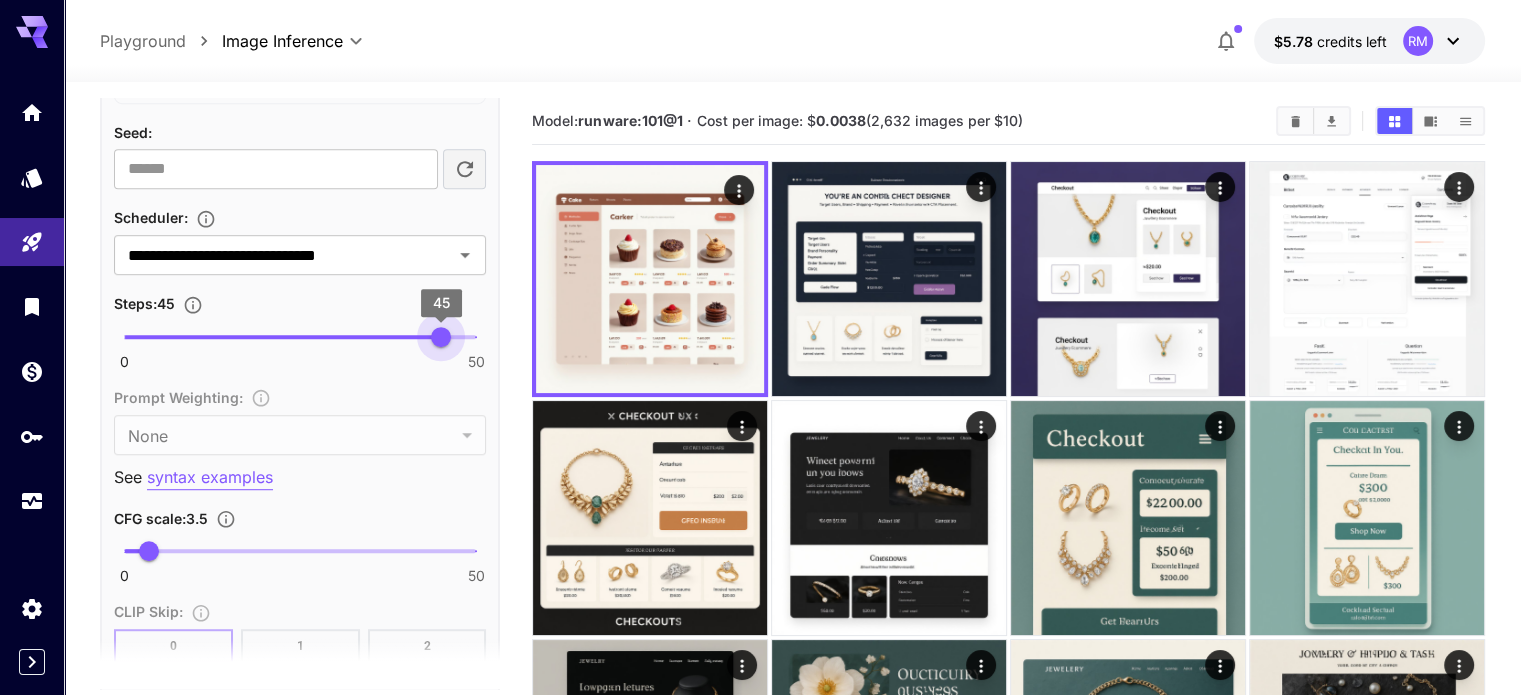 type on "**" 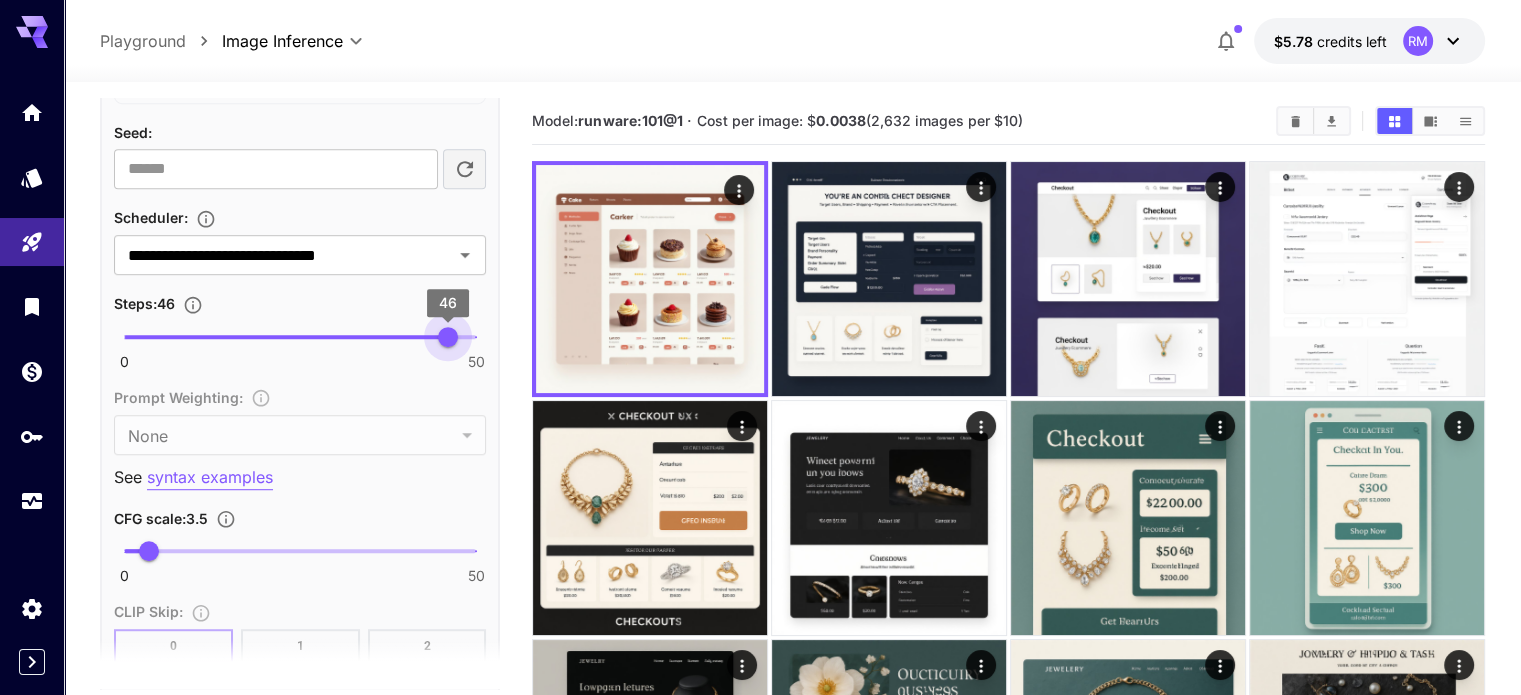 drag, startPoint x: 326, startPoint y: 327, endPoint x: 446, endPoint y: 332, distance: 120.10412 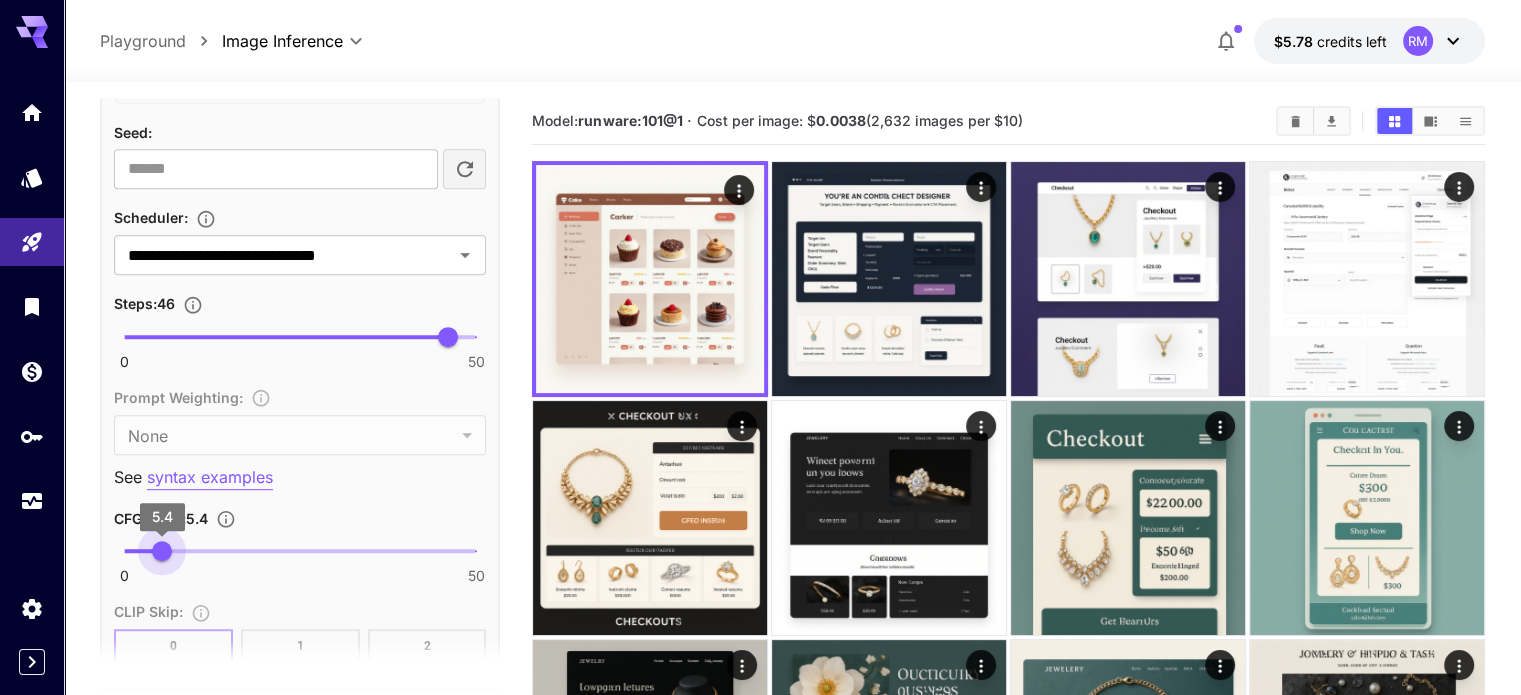 type on "***" 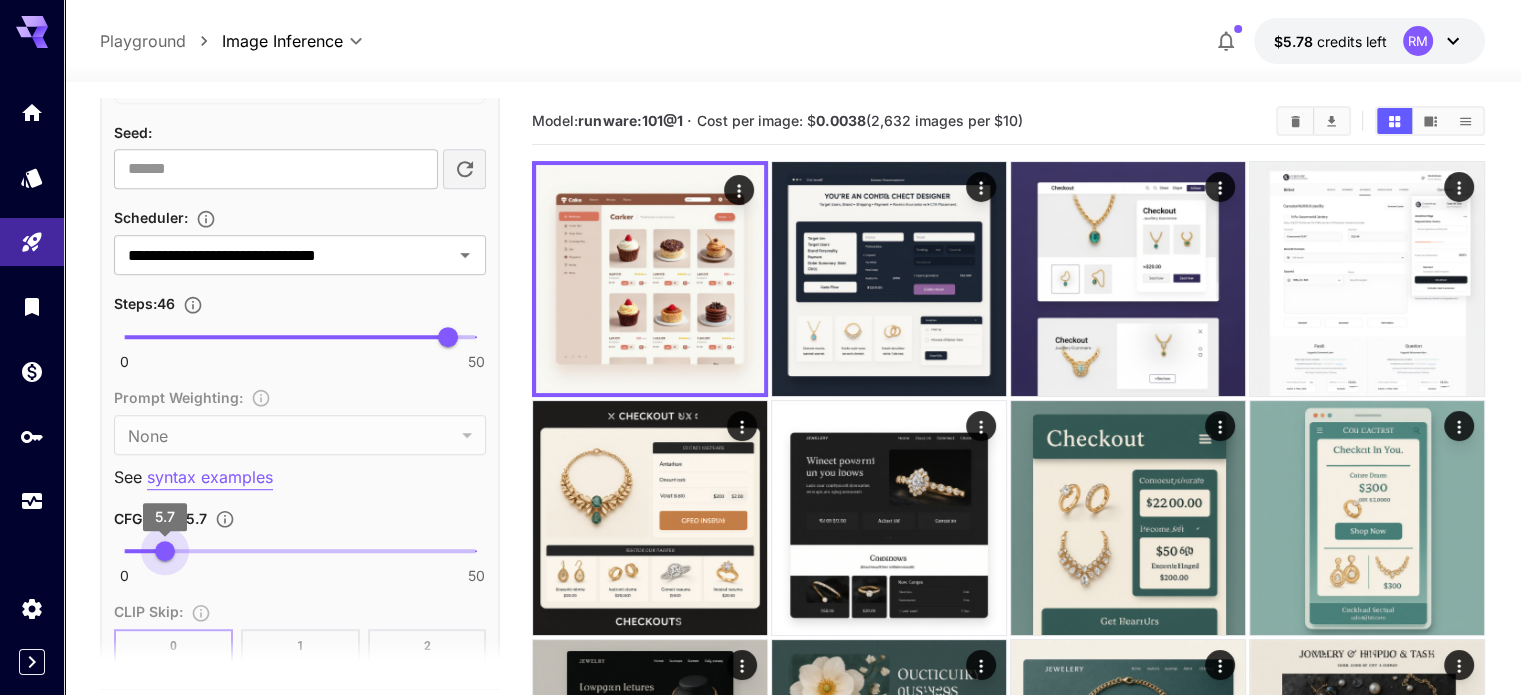 drag, startPoint x: 149, startPoint y: 536, endPoint x: 164, endPoint y: 541, distance: 15.811388 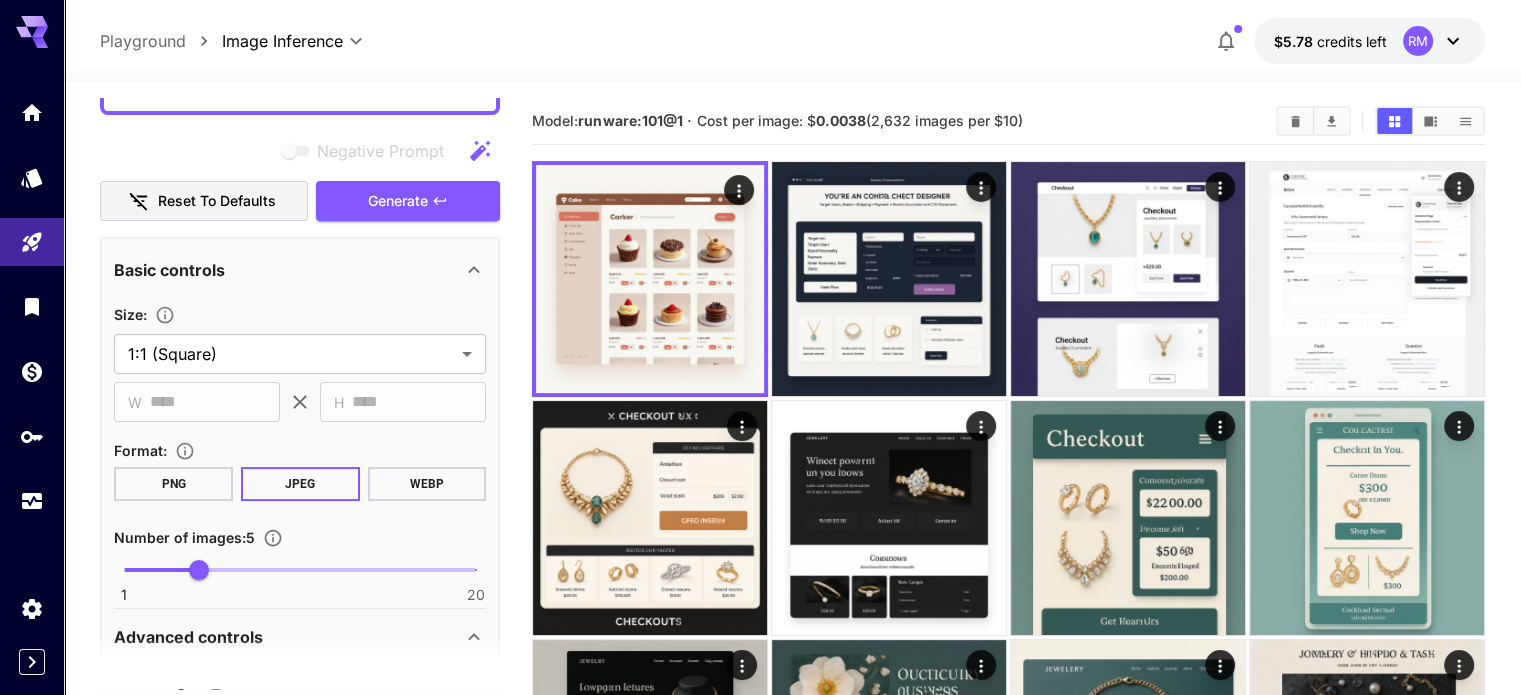 scroll, scrollTop: 0, scrollLeft: 0, axis: both 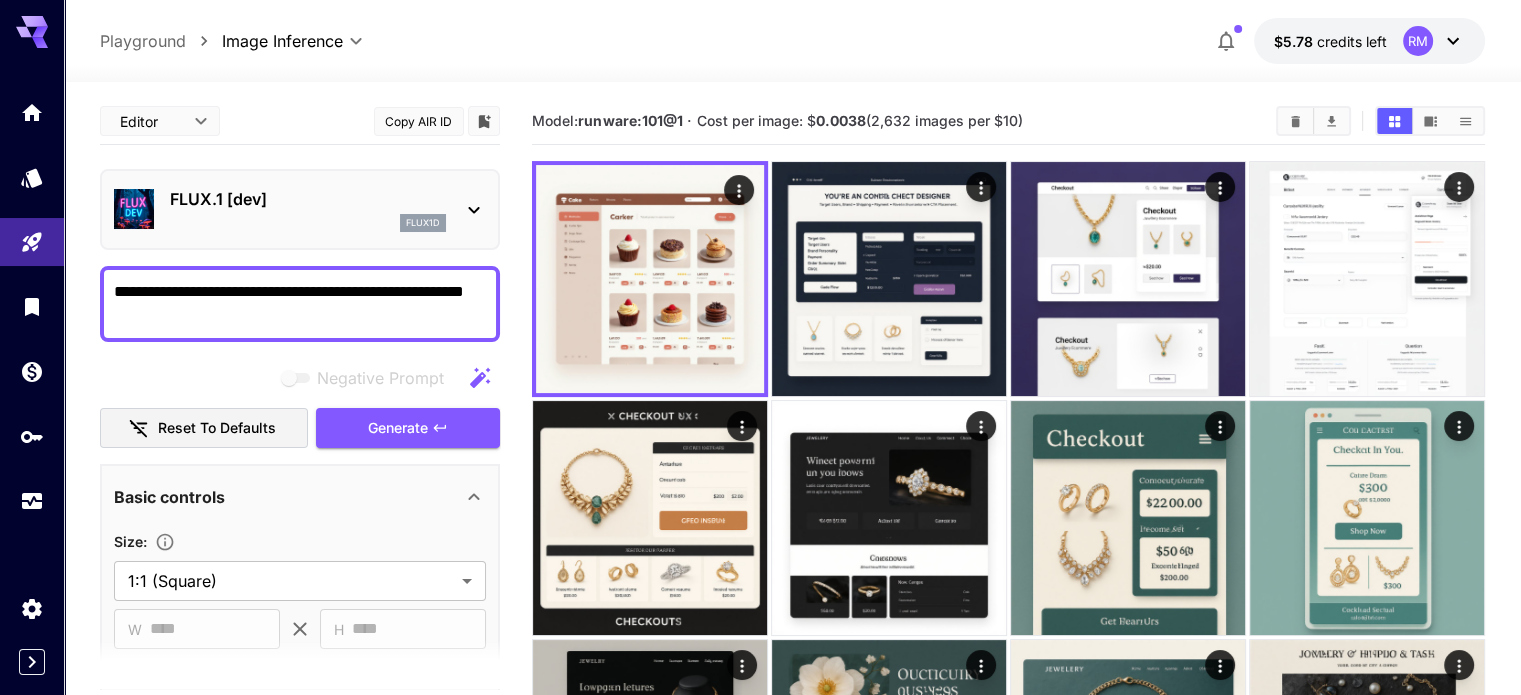 click on "**********" at bounding box center [300, 304] 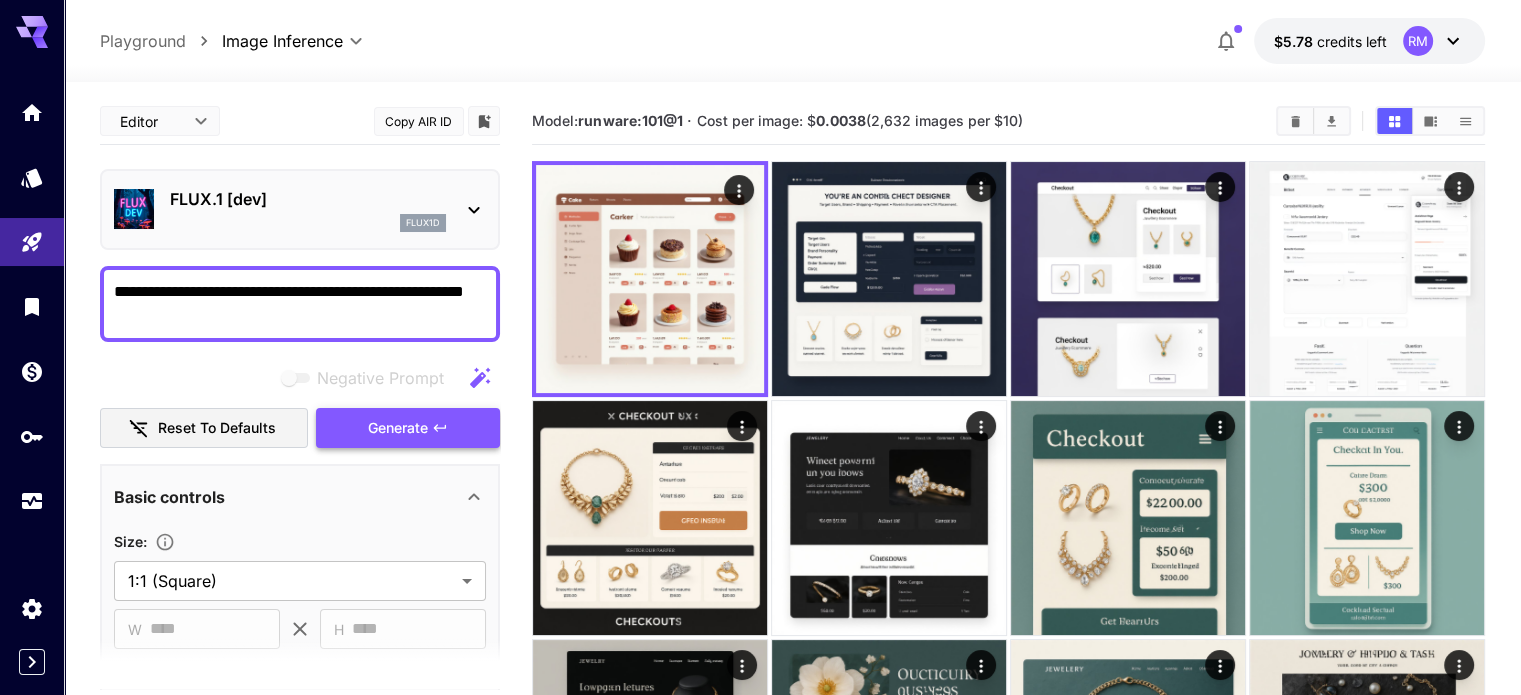 click on "Generate" at bounding box center [408, 428] 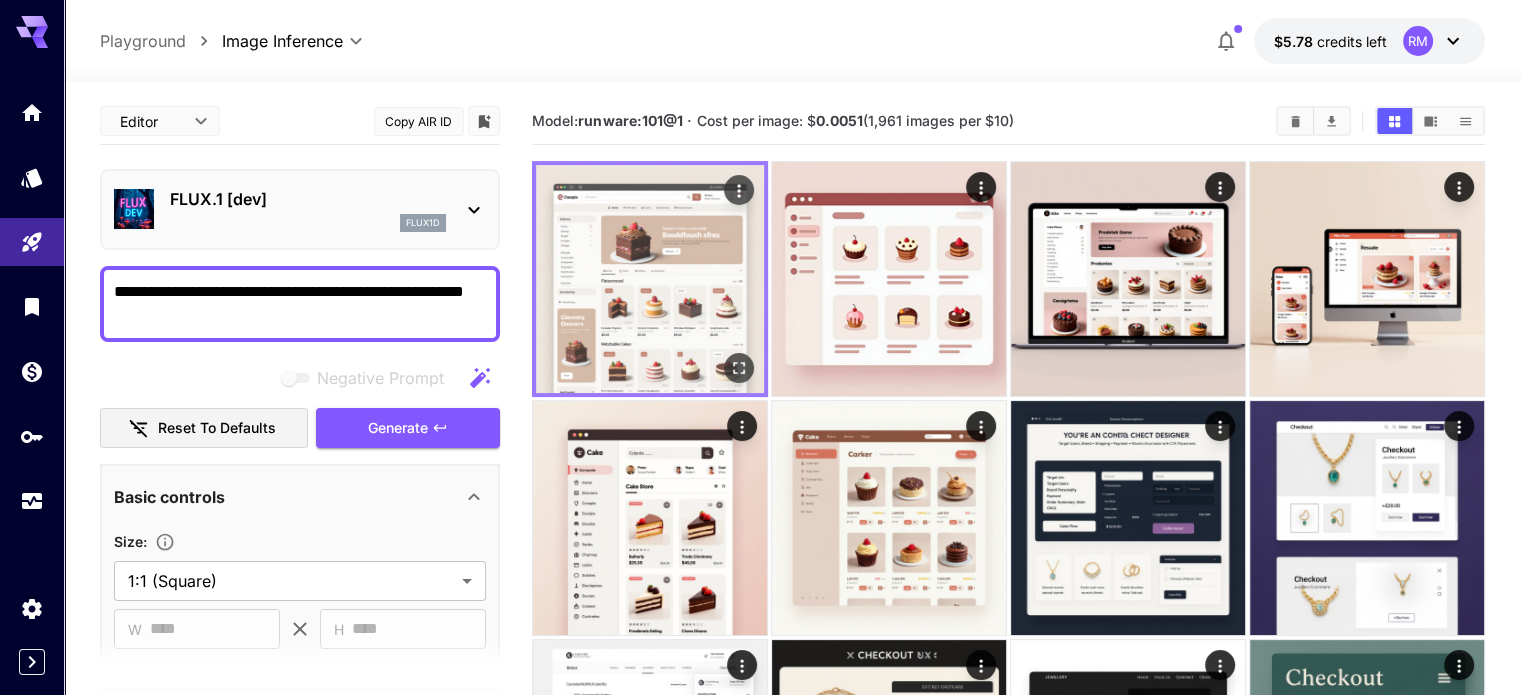 click 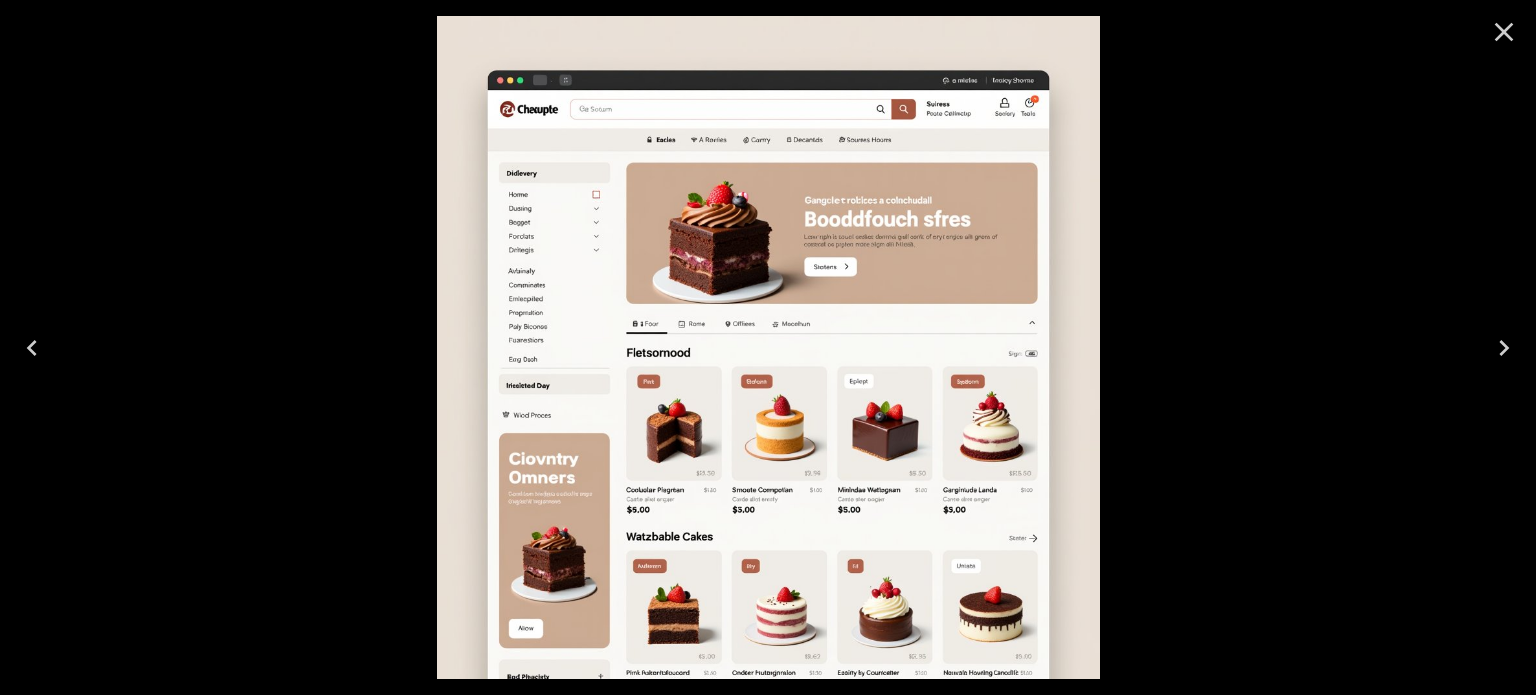 click 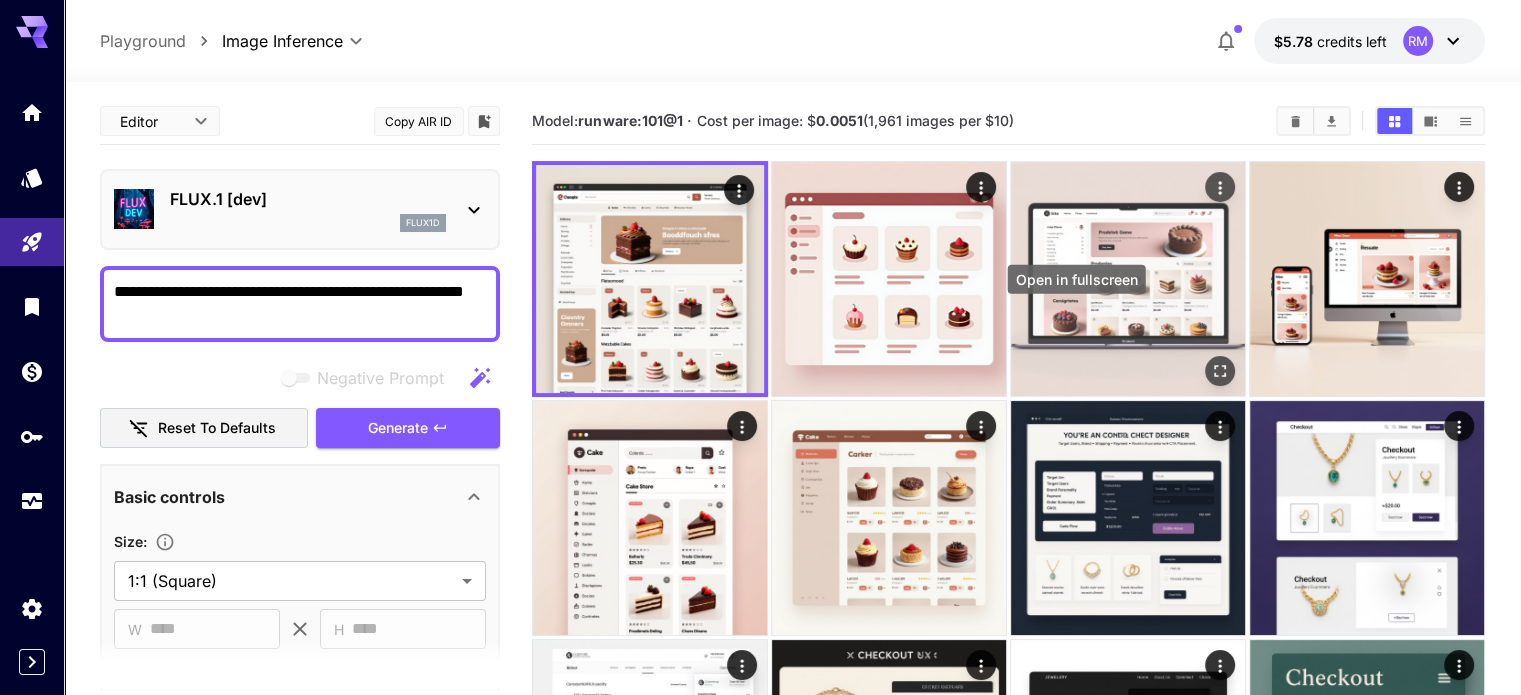 click 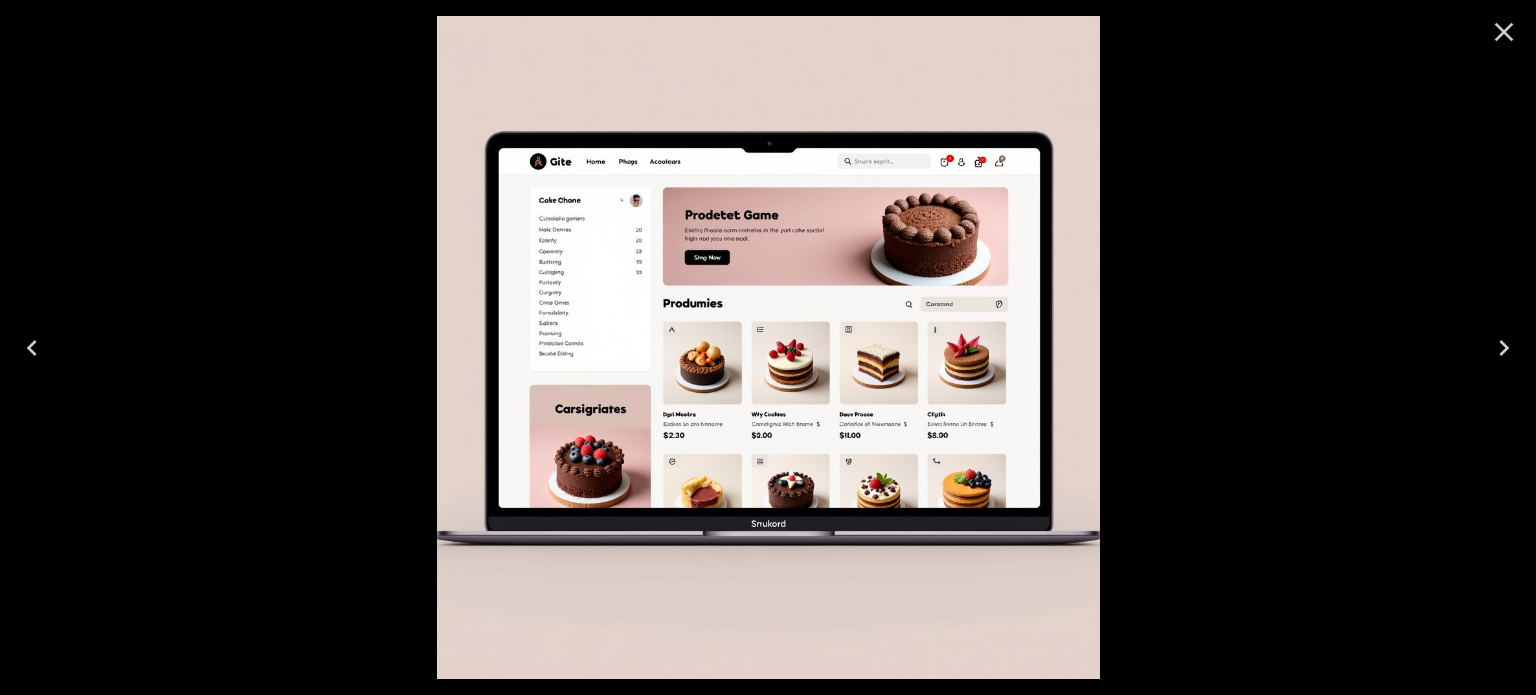 click 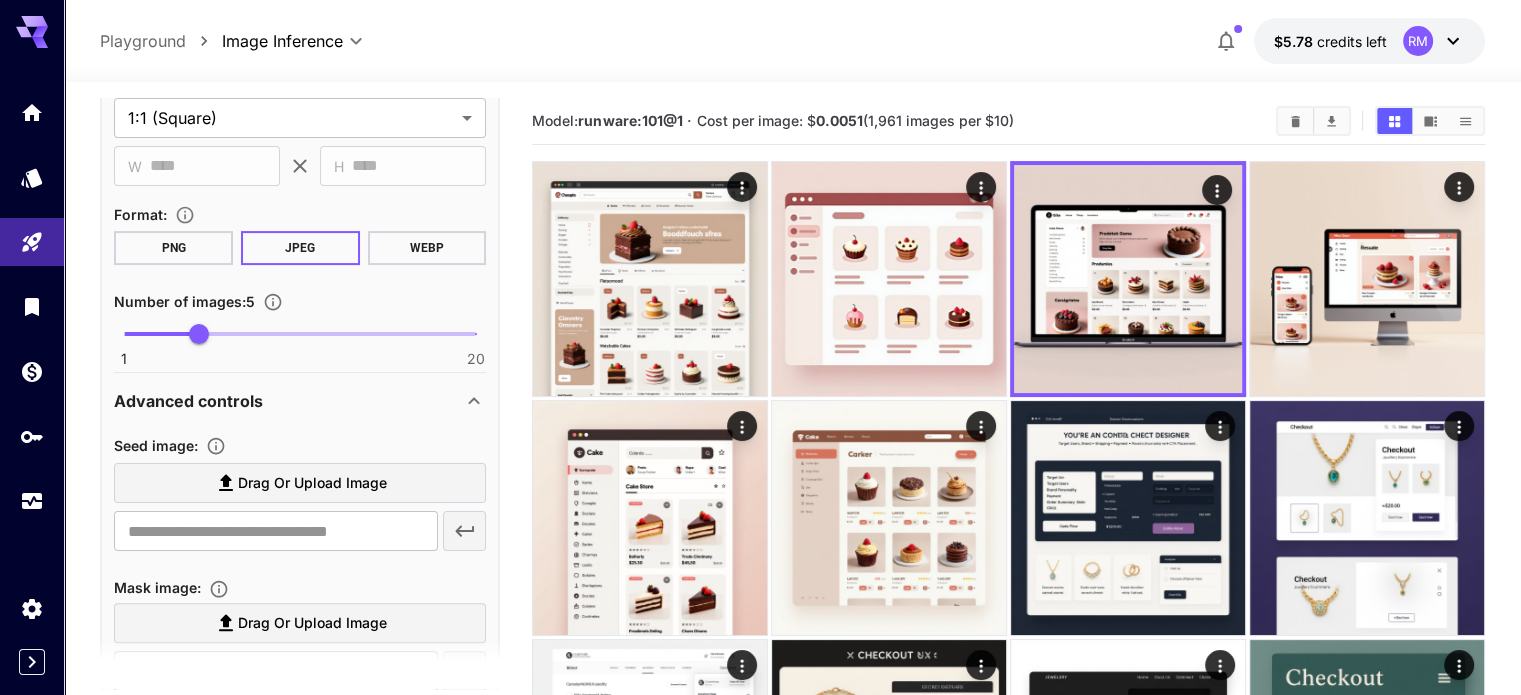 scroll, scrollTop: 500, scrollLeft: 0, axis: vertical 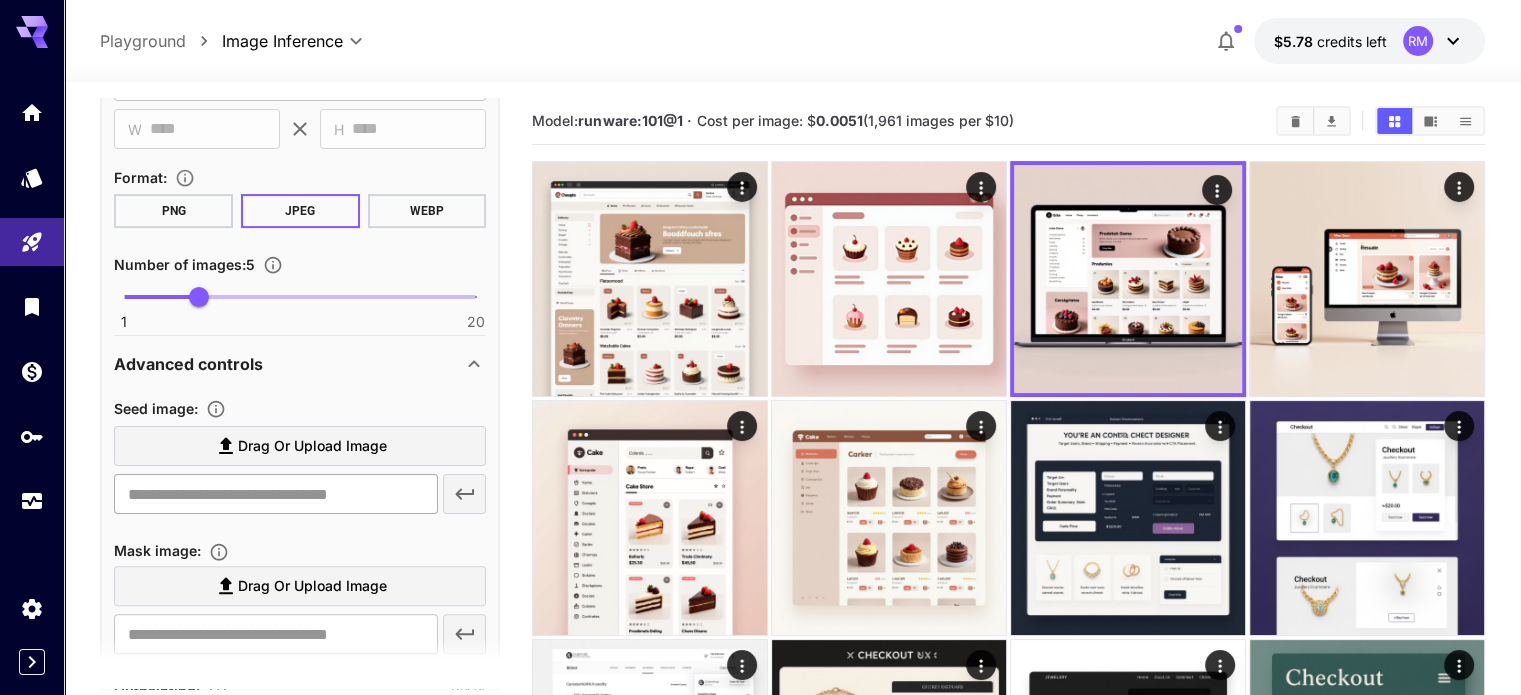 click at bounding box center (275, 494) 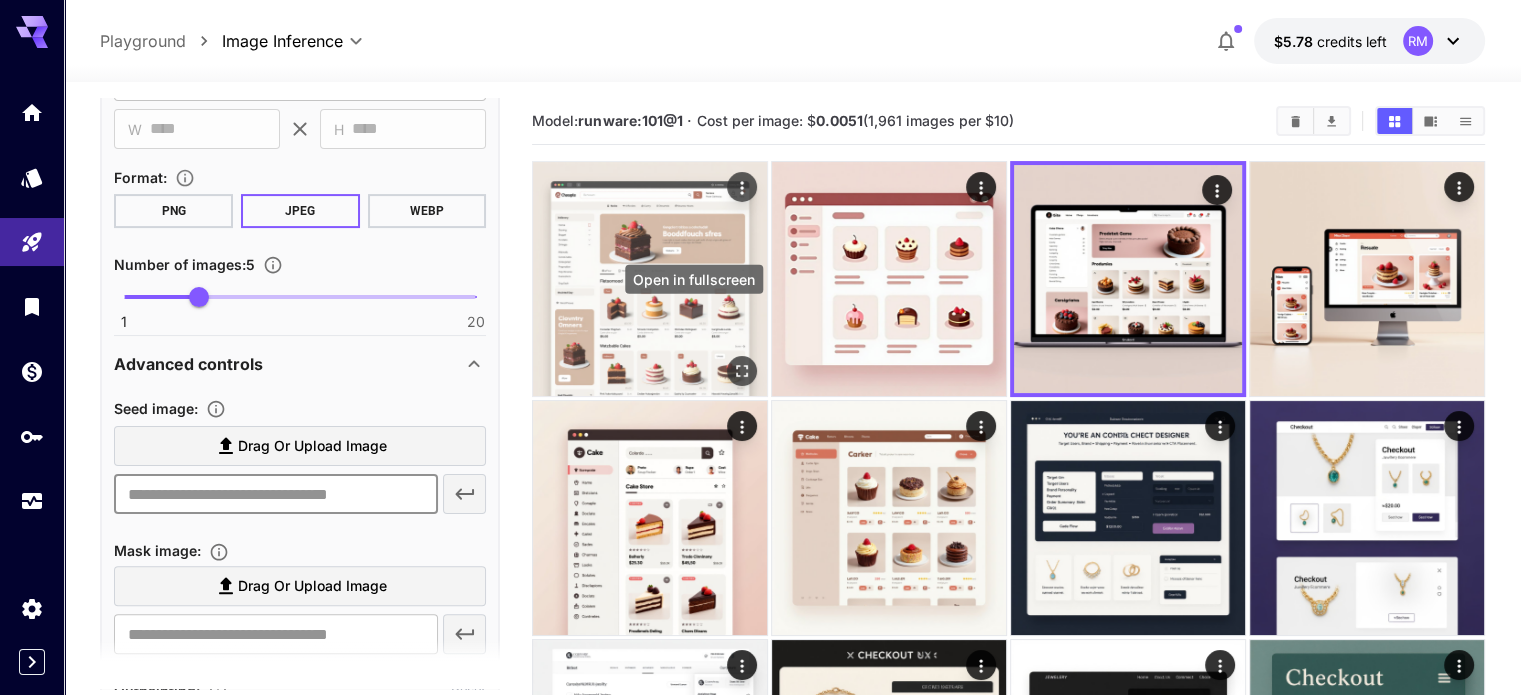 click 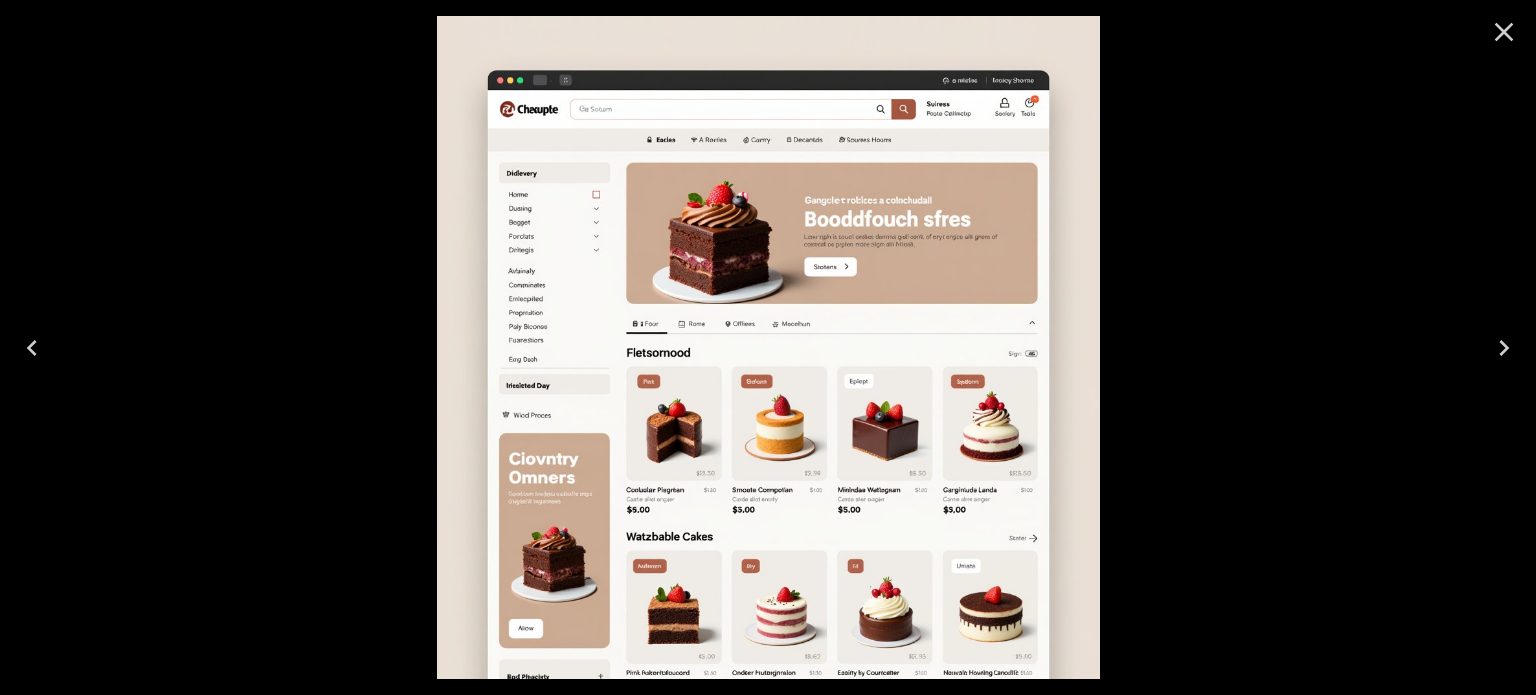 click 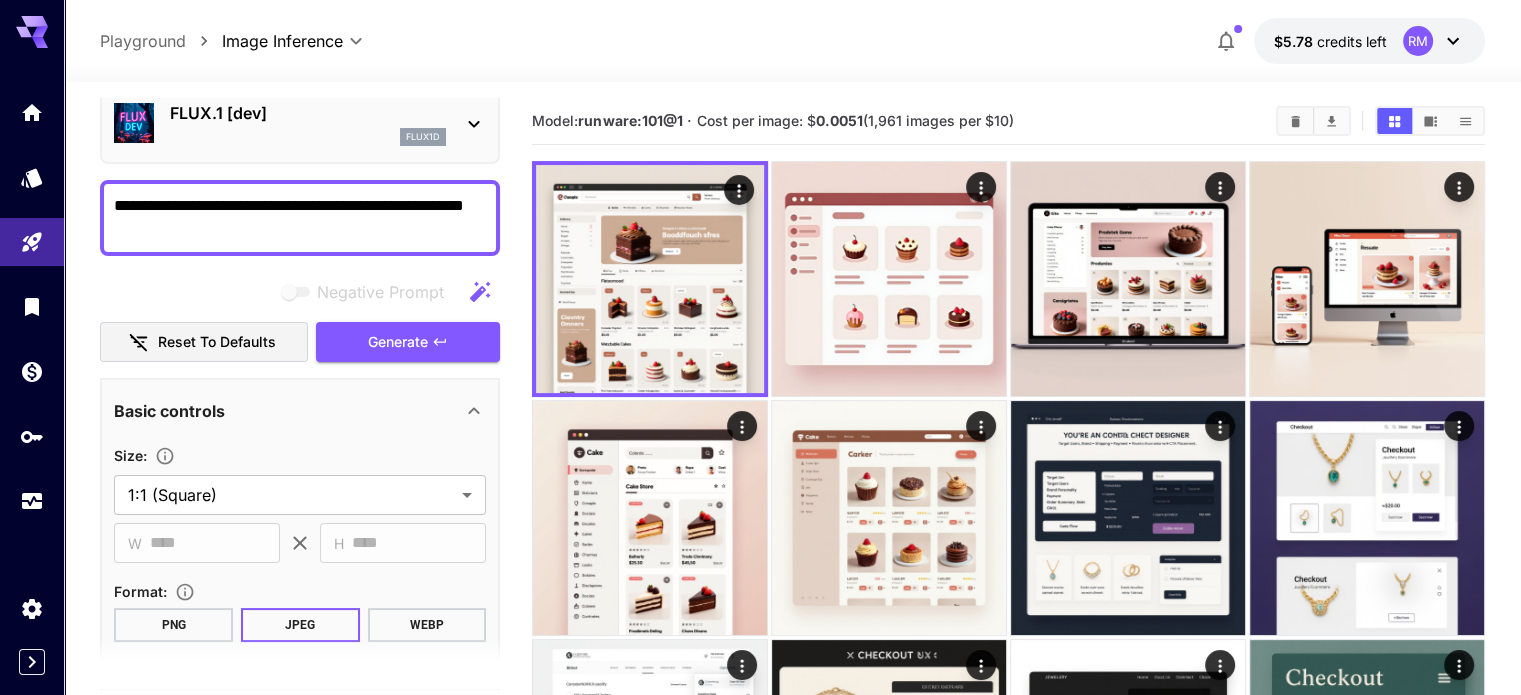 scroll, scrollTop: 0, scrollLeft: 0, axis: both 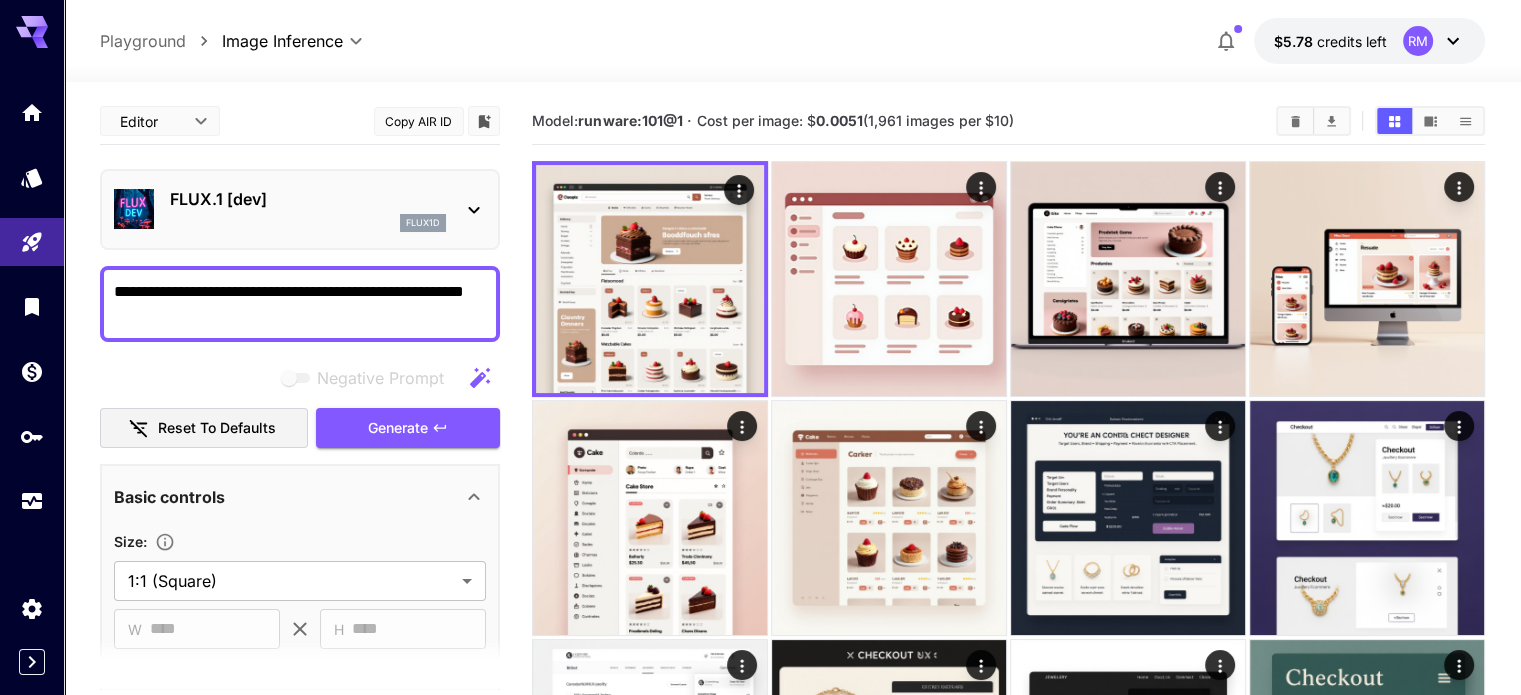 click on "**********" at bounding box center (300, 304) 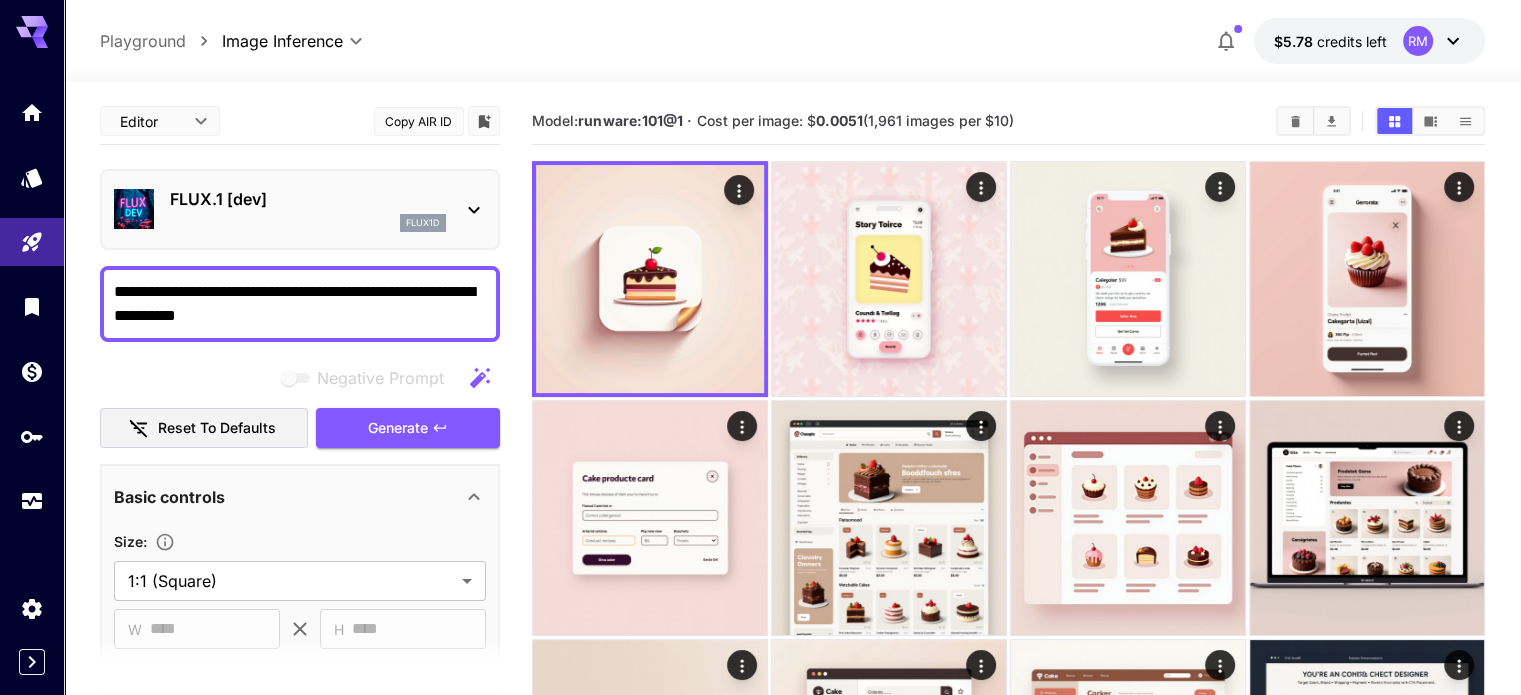 type on "**********" 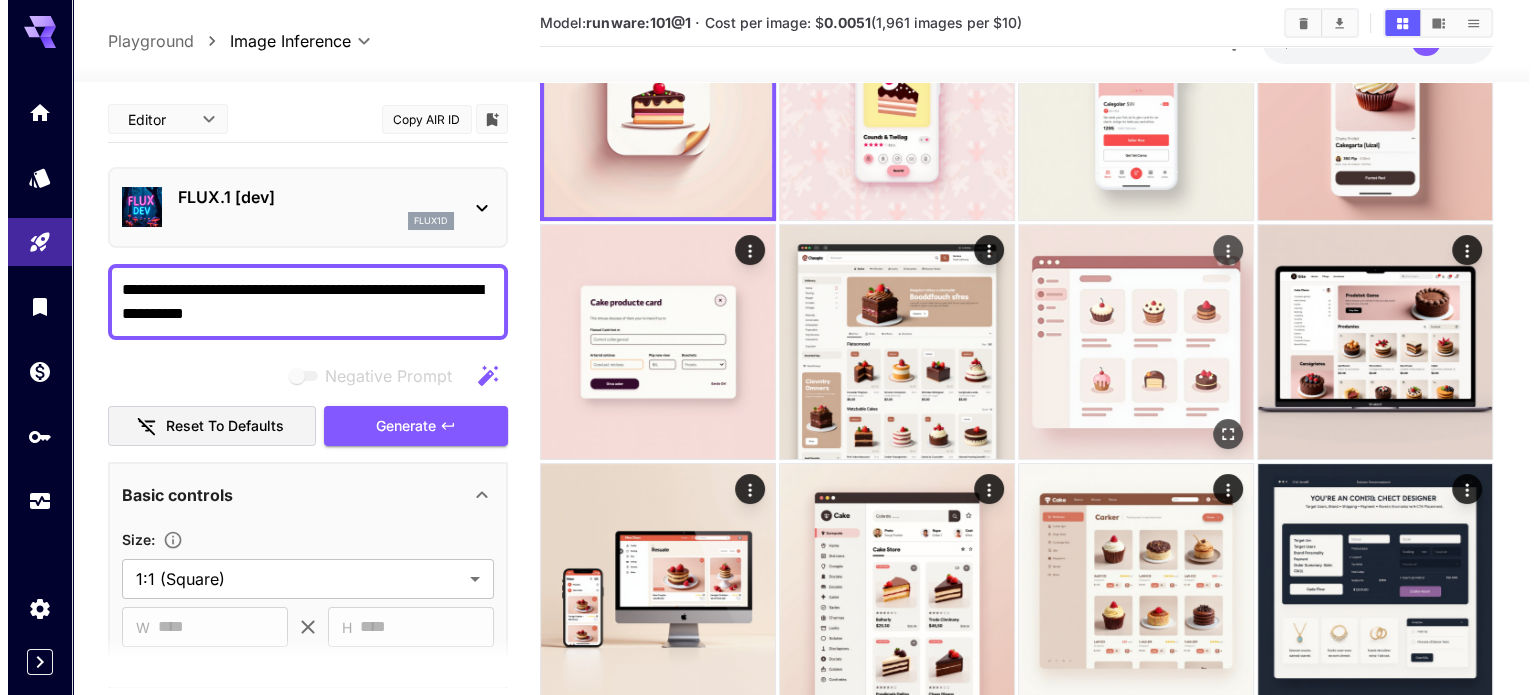 scroll, scrollTop: 200, scrollLeft: 0, axis: vertical 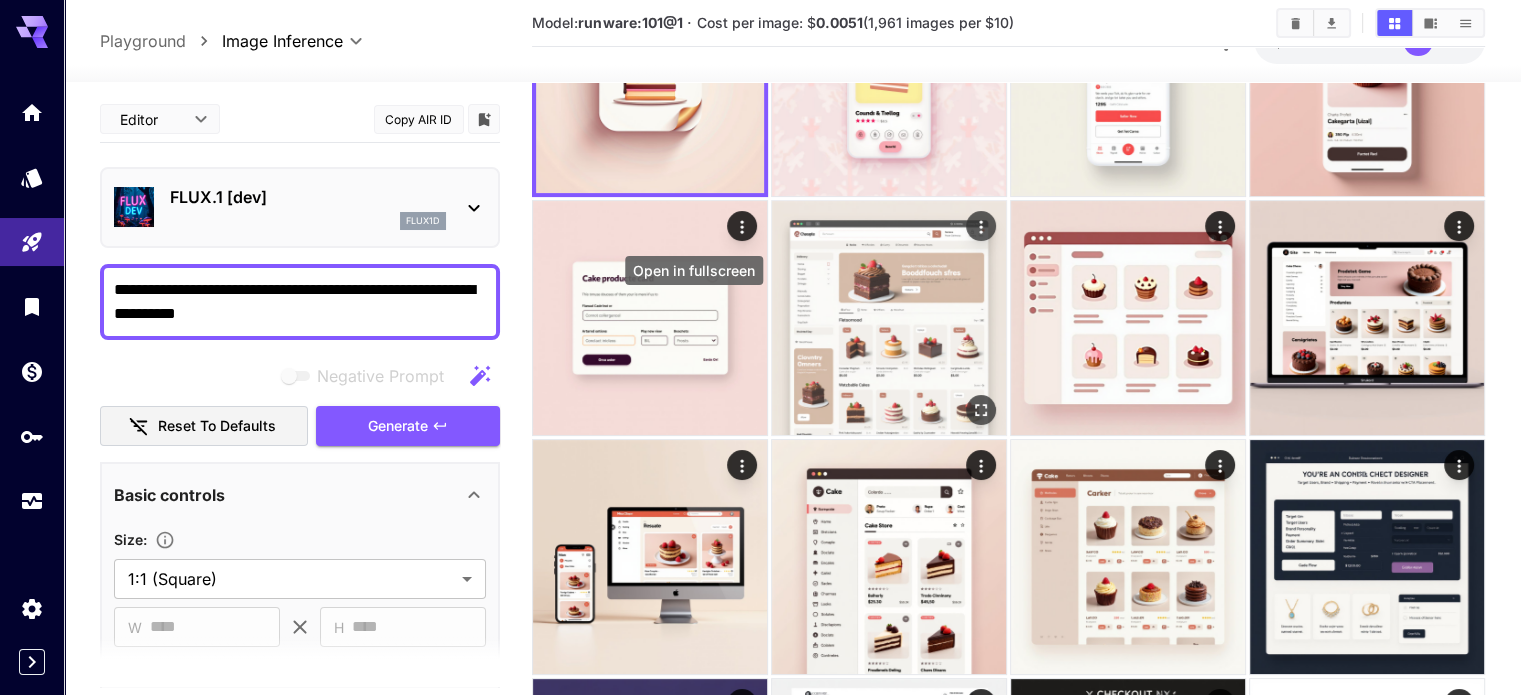click 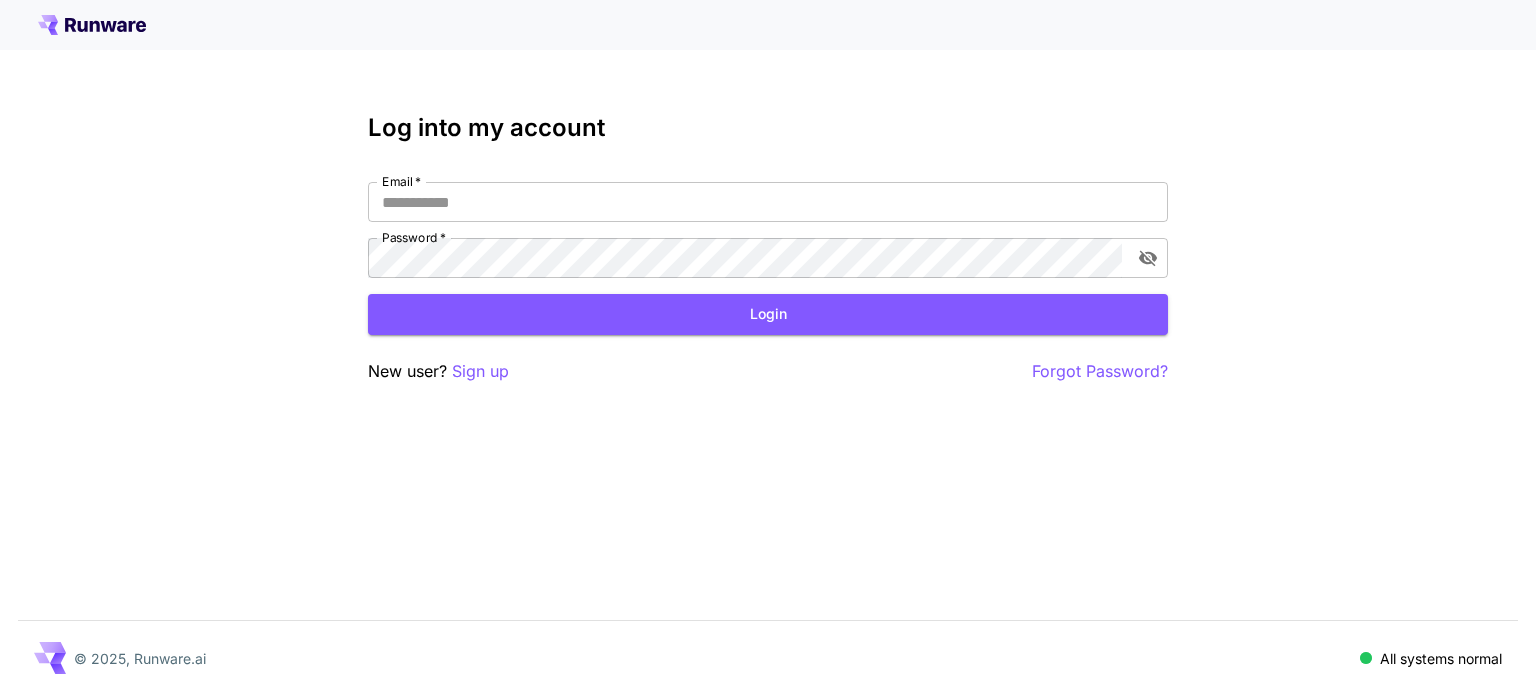 scroll, scrollTop: 0, scrollLeft: 0, axis: both 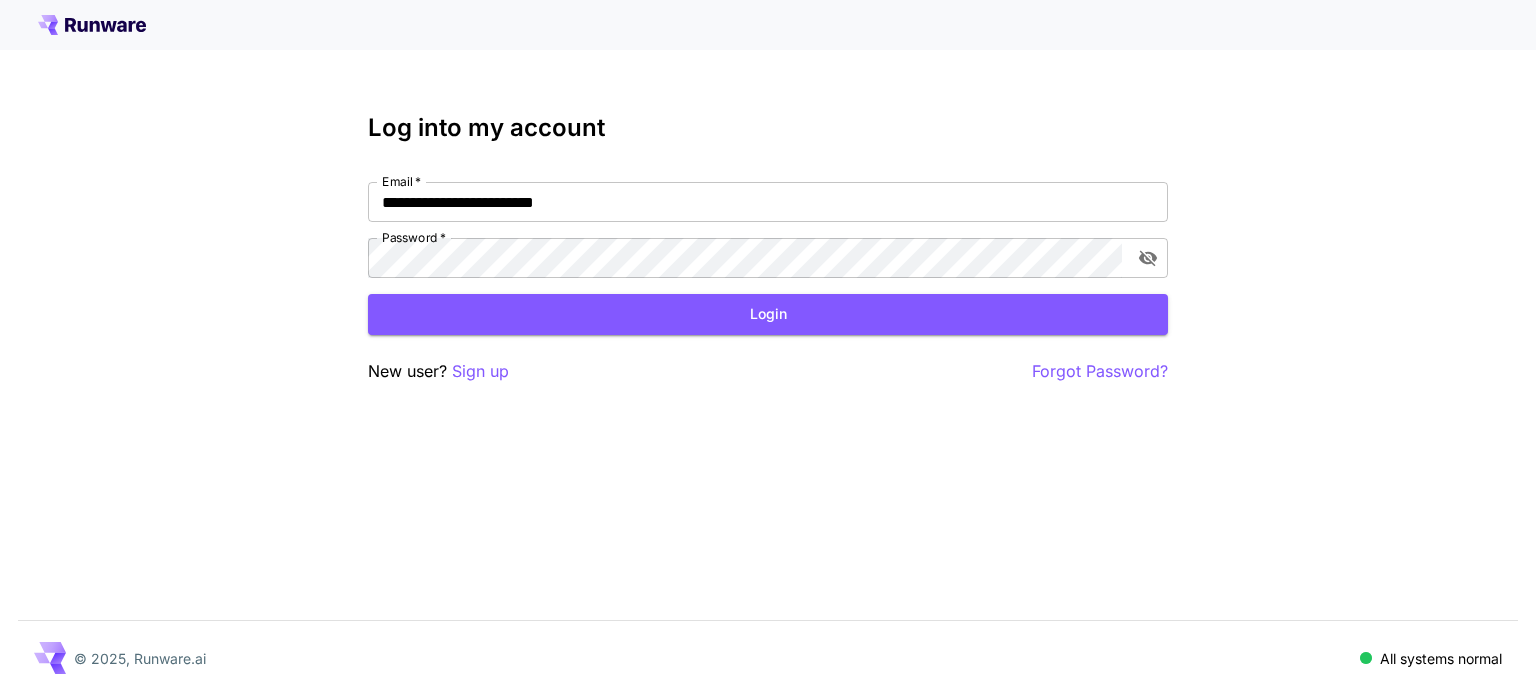 click on "**********" at bounding box center [768, 258] 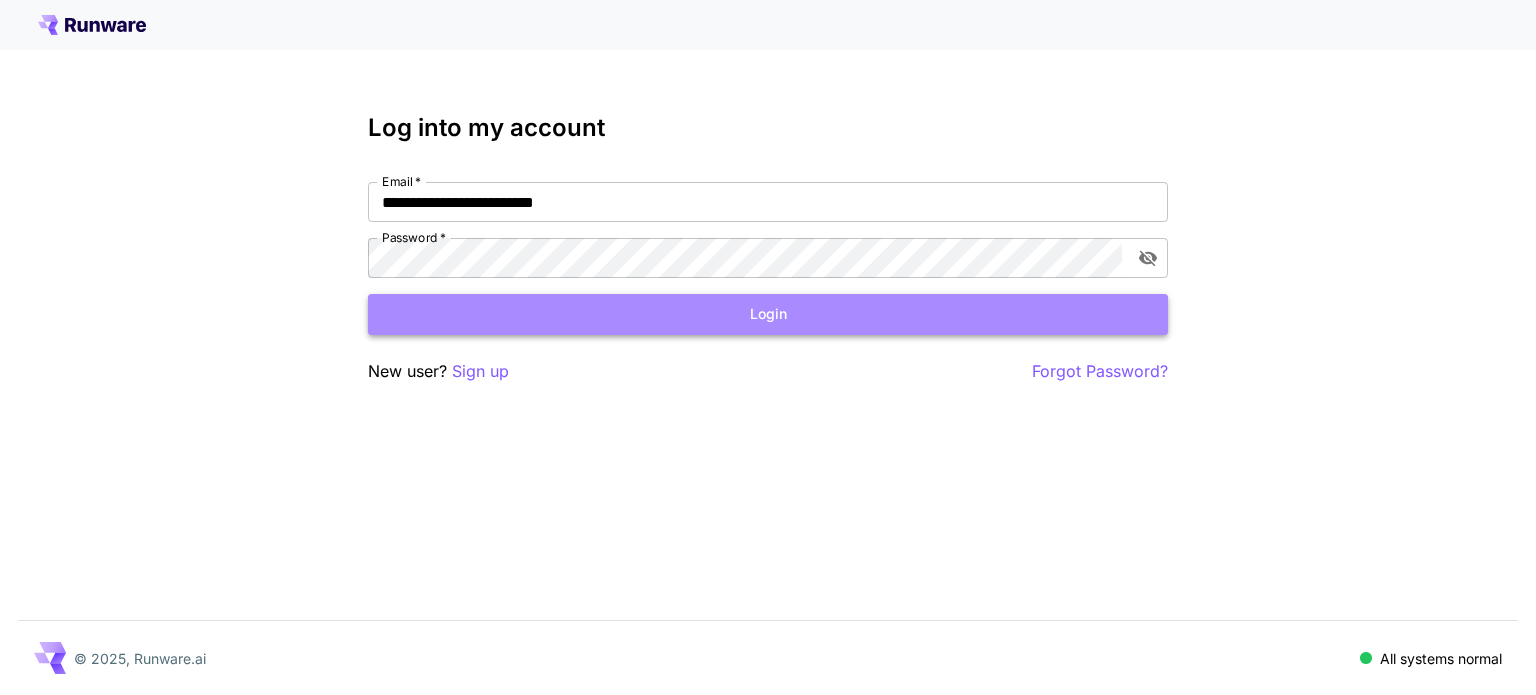 click on "Login" at bounding box center (768, 314) 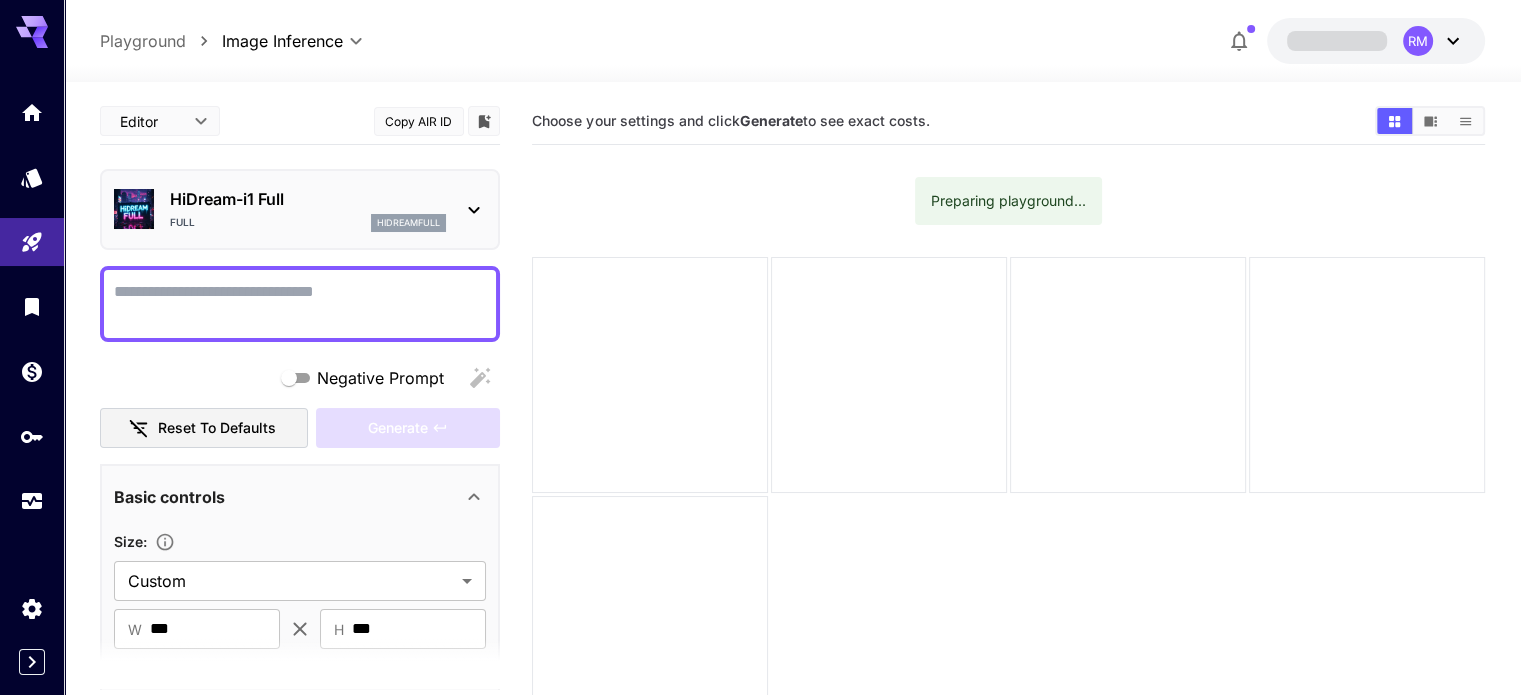 click on "Negative Prompt" at bounding box center [300, 304] 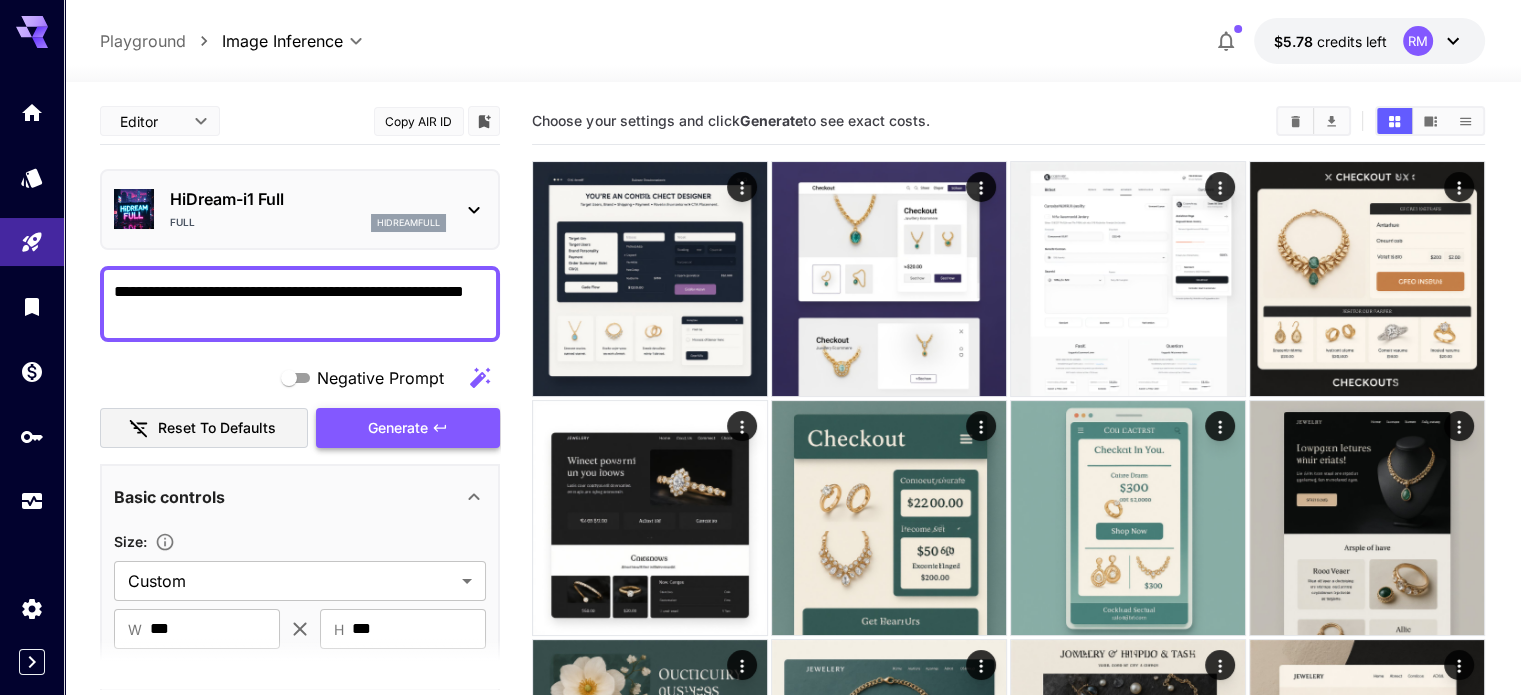 type on "**********" 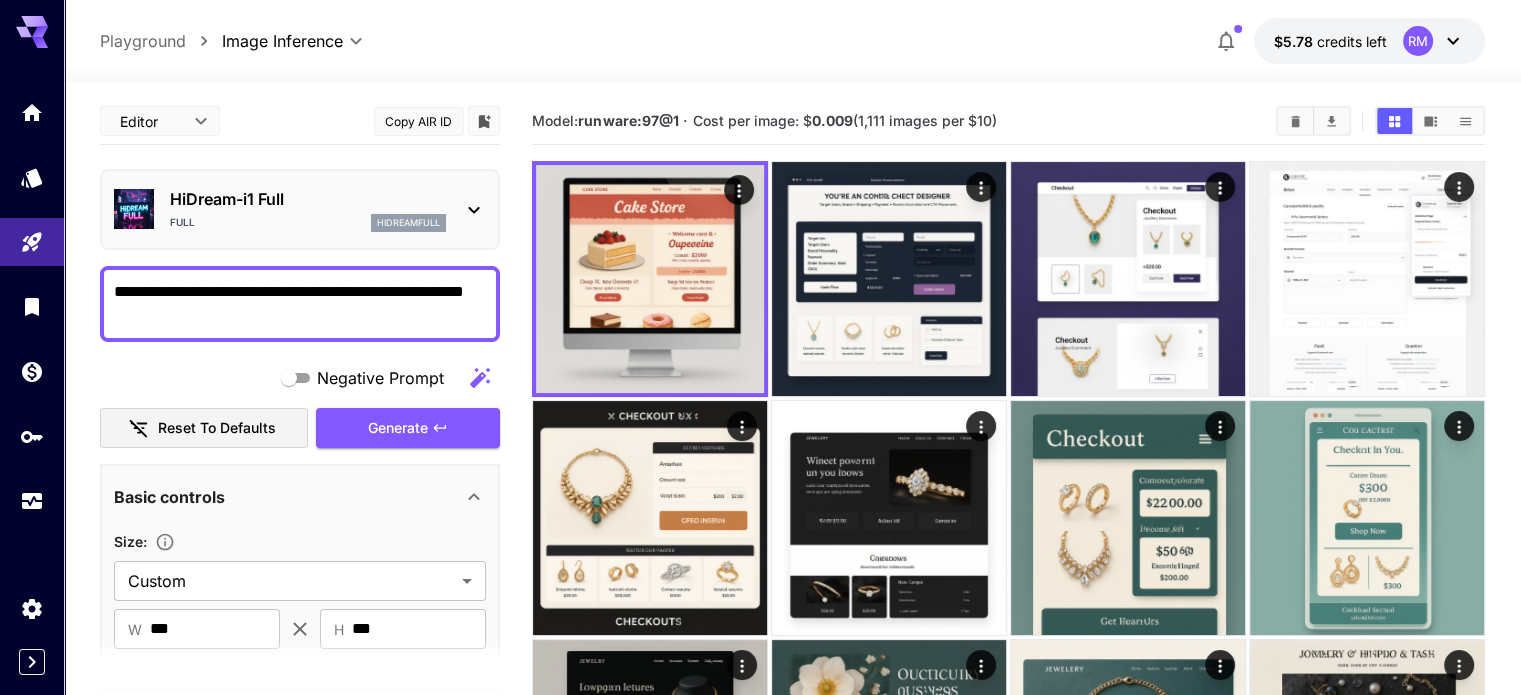 click 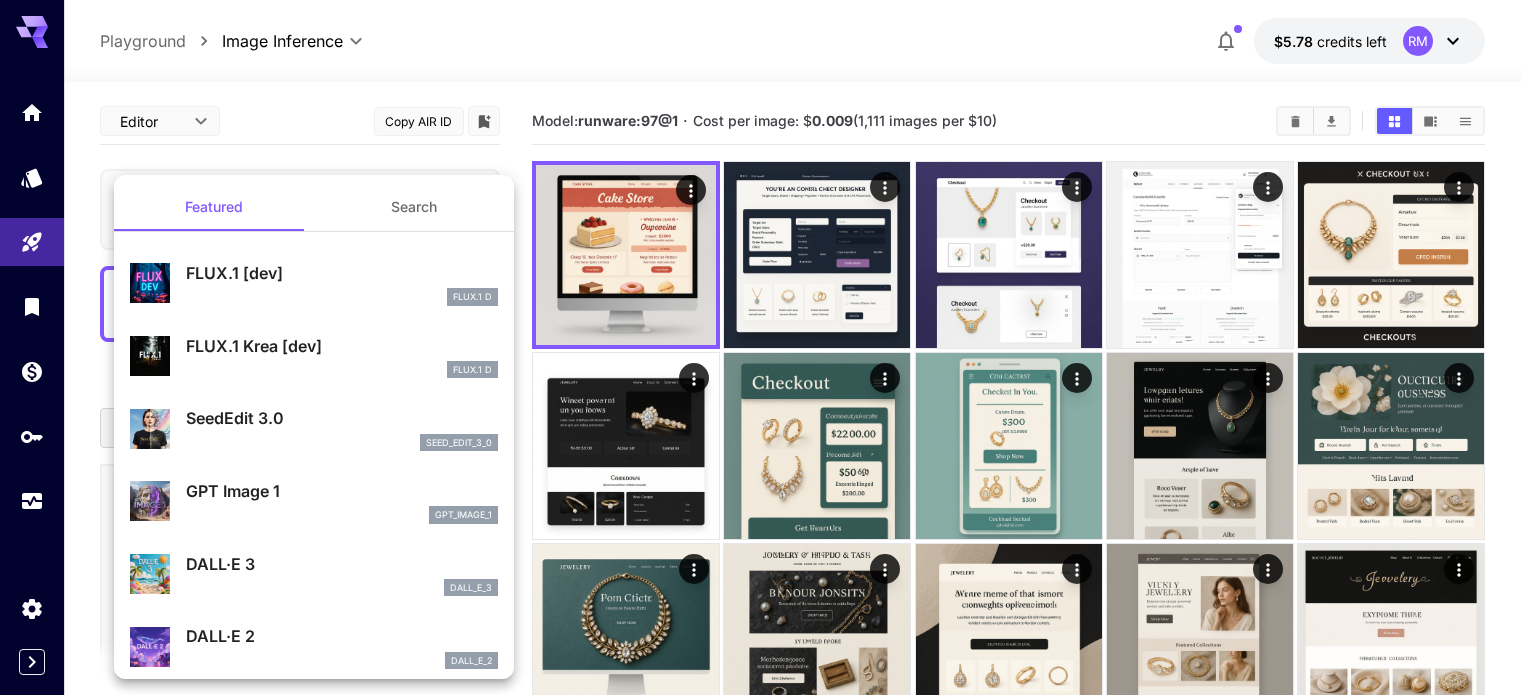 click at bounding box center [768, 347] 